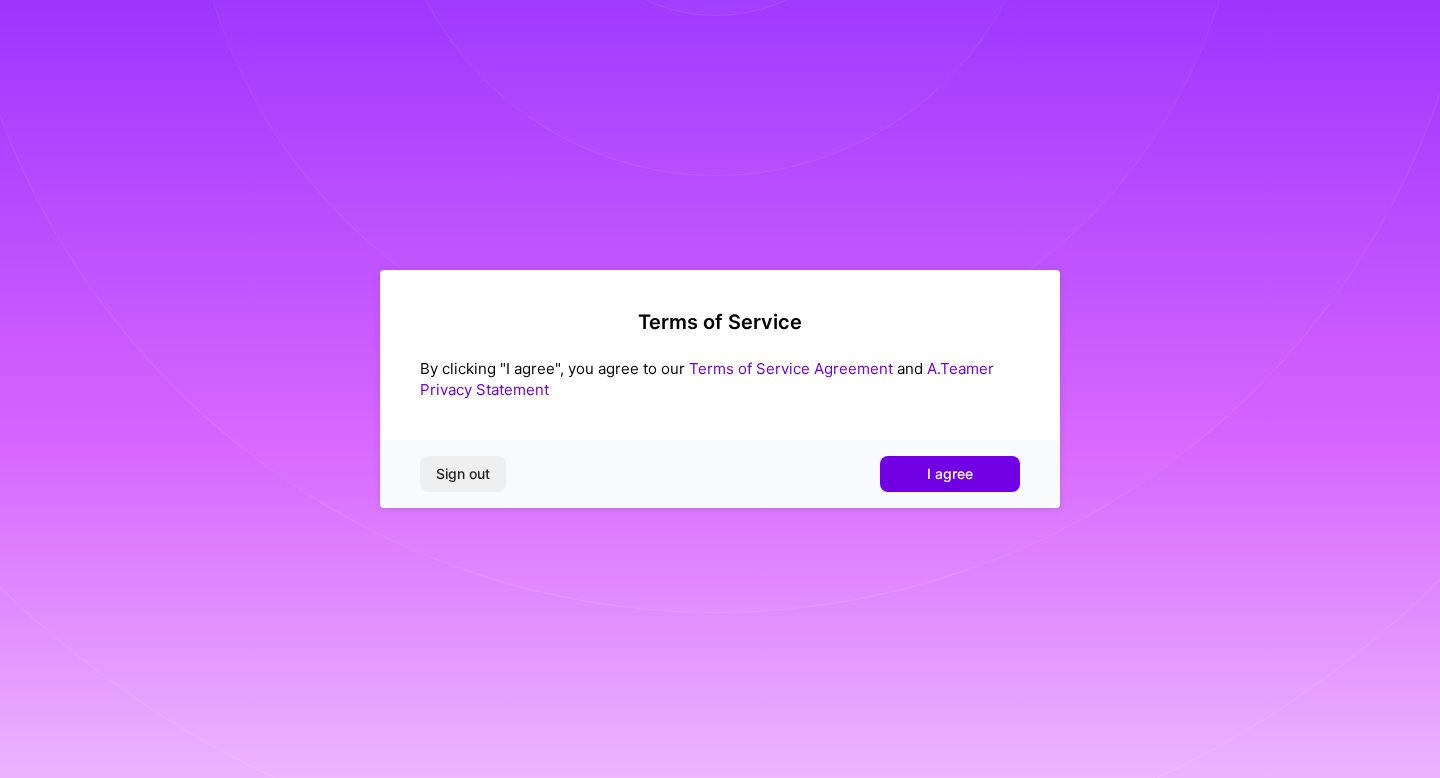 scroll, scrollTop: 0, scrollLeft: 0, axis: both 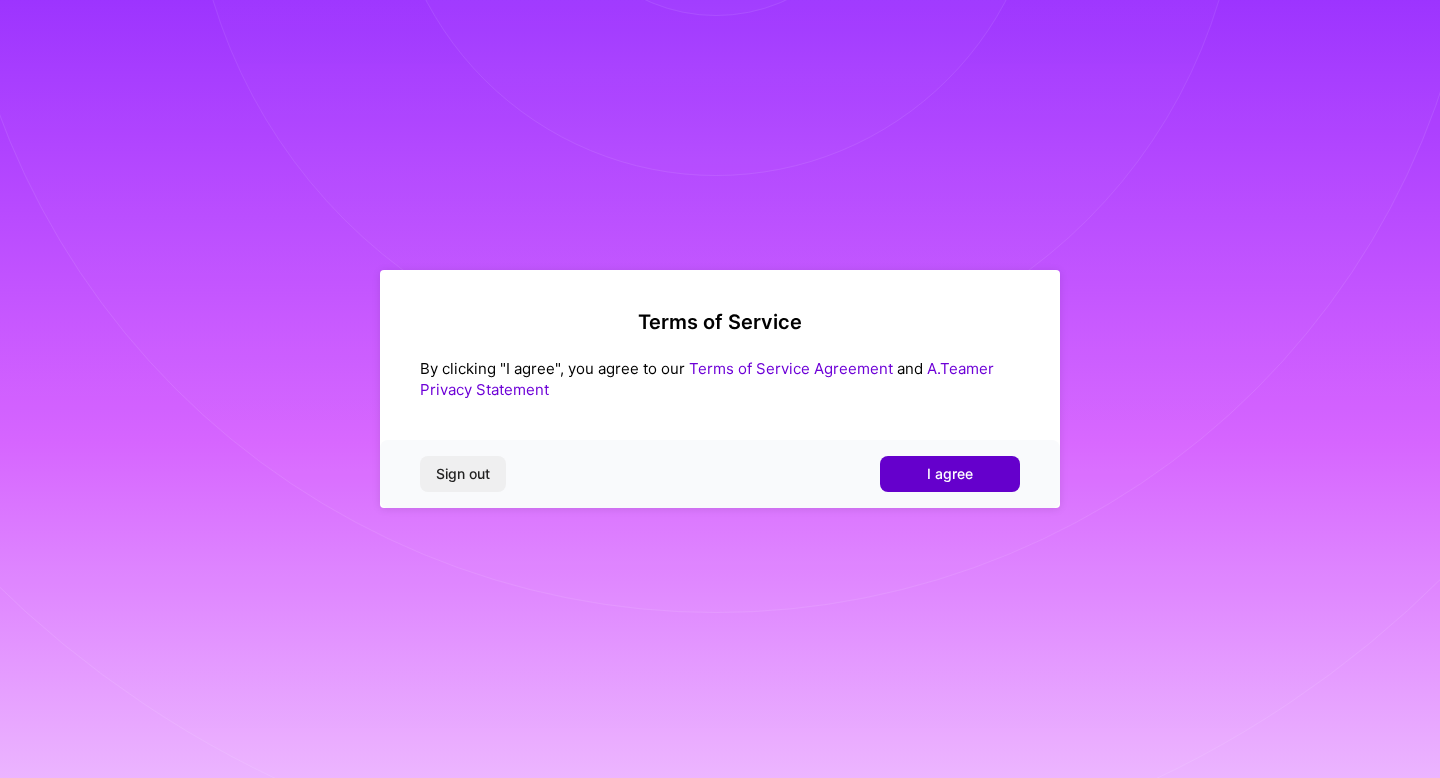 click on "I agree" at bounding box center (950, 474) 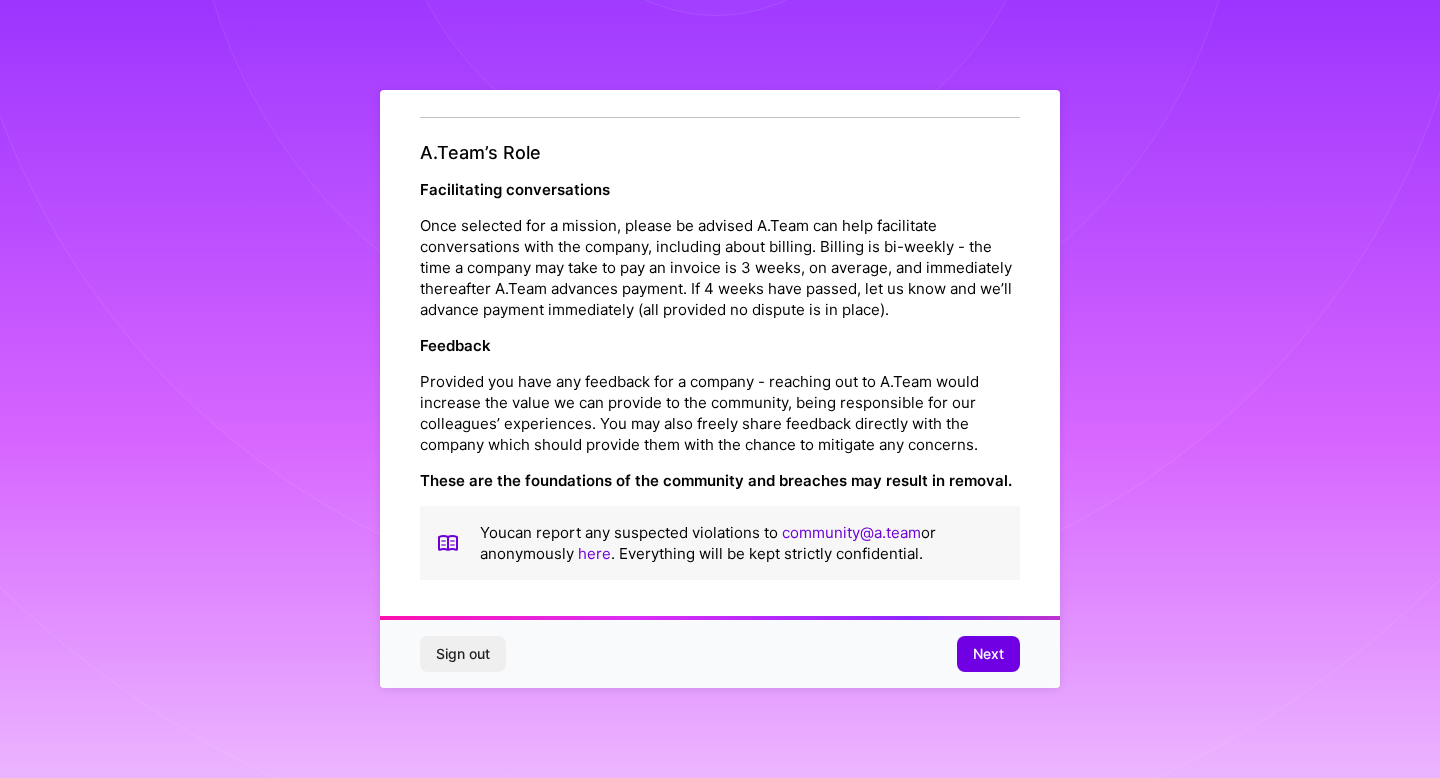scroll, scrollTop: 2150, scrollLeft: 0, axis: vertical 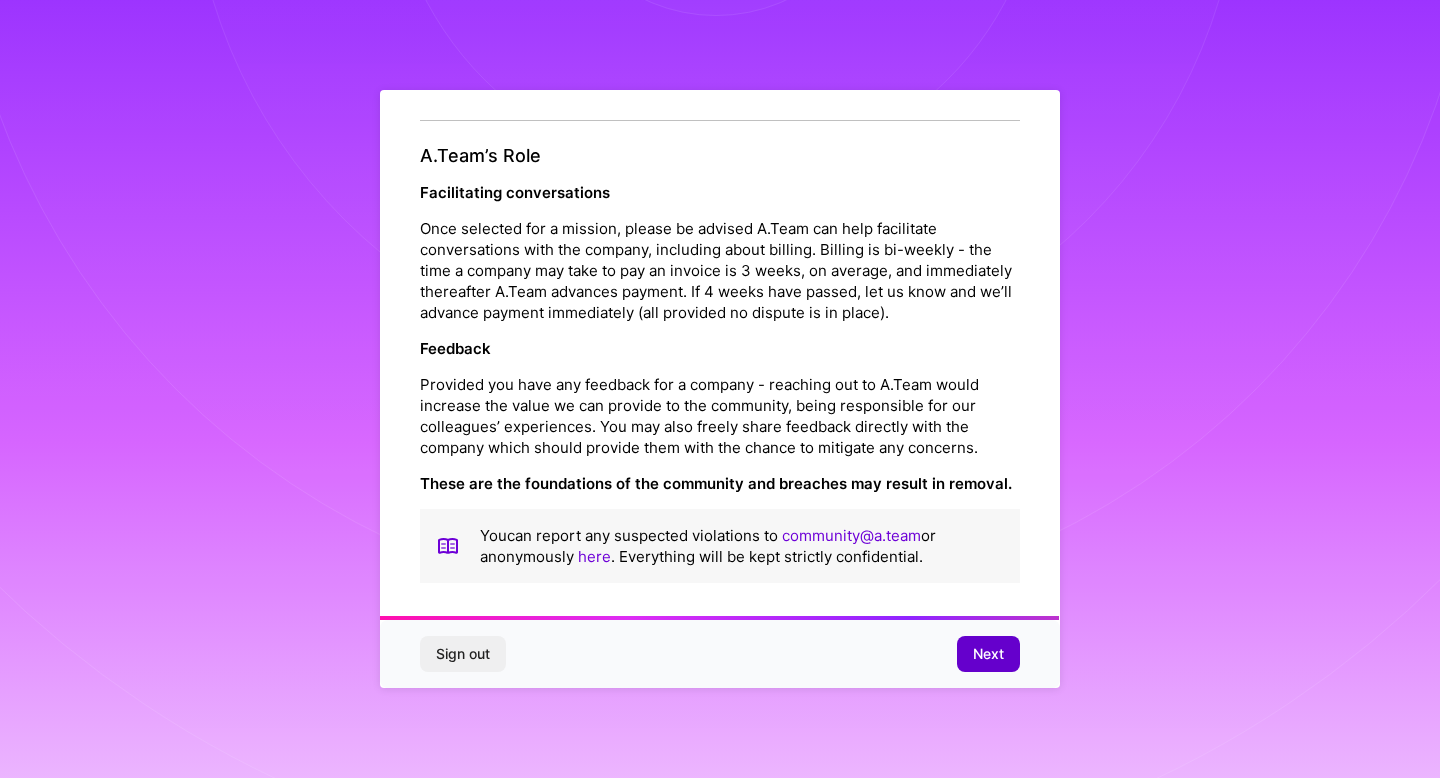 click on "Next" at bounding box center [988, 654] 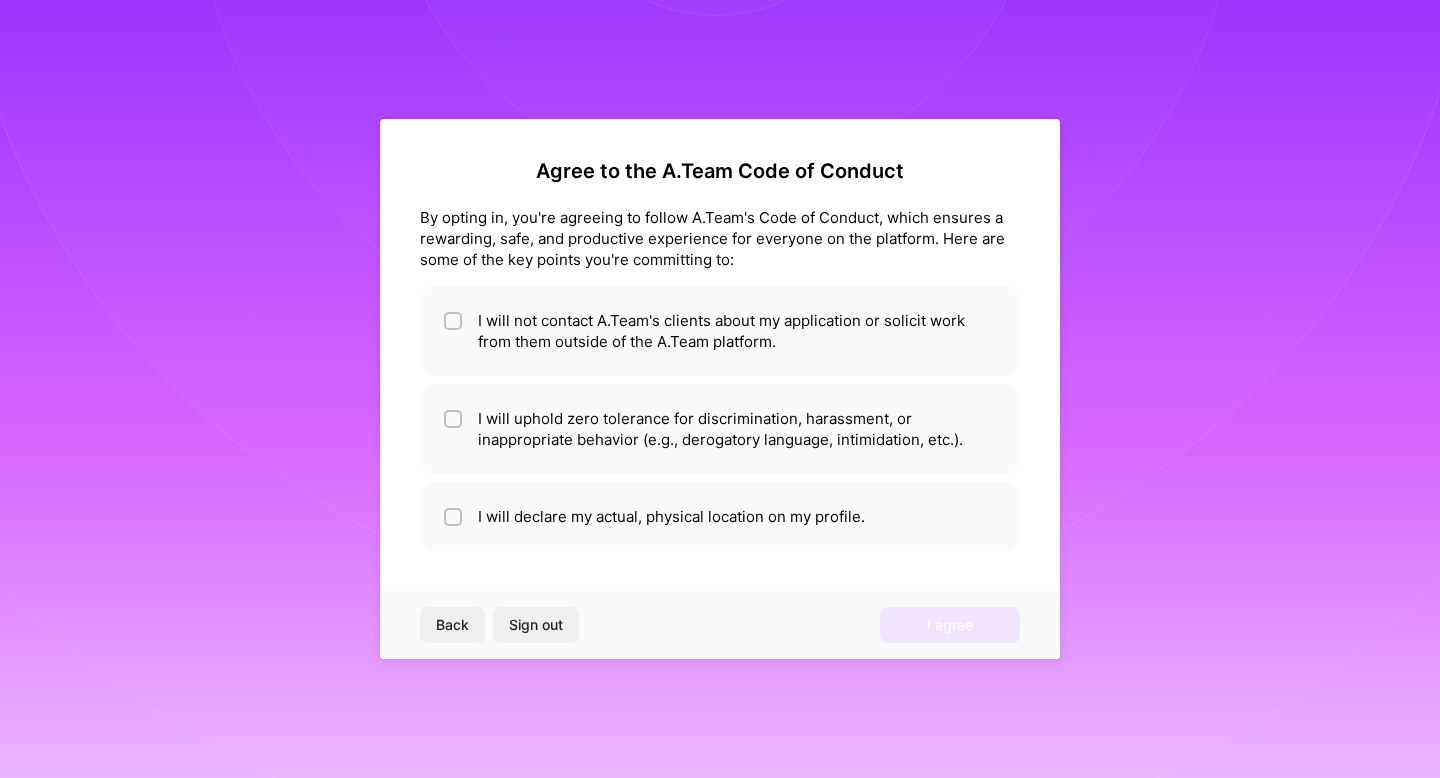 scroll, scrollTop: 0, scrollLeft: 0, axis: both 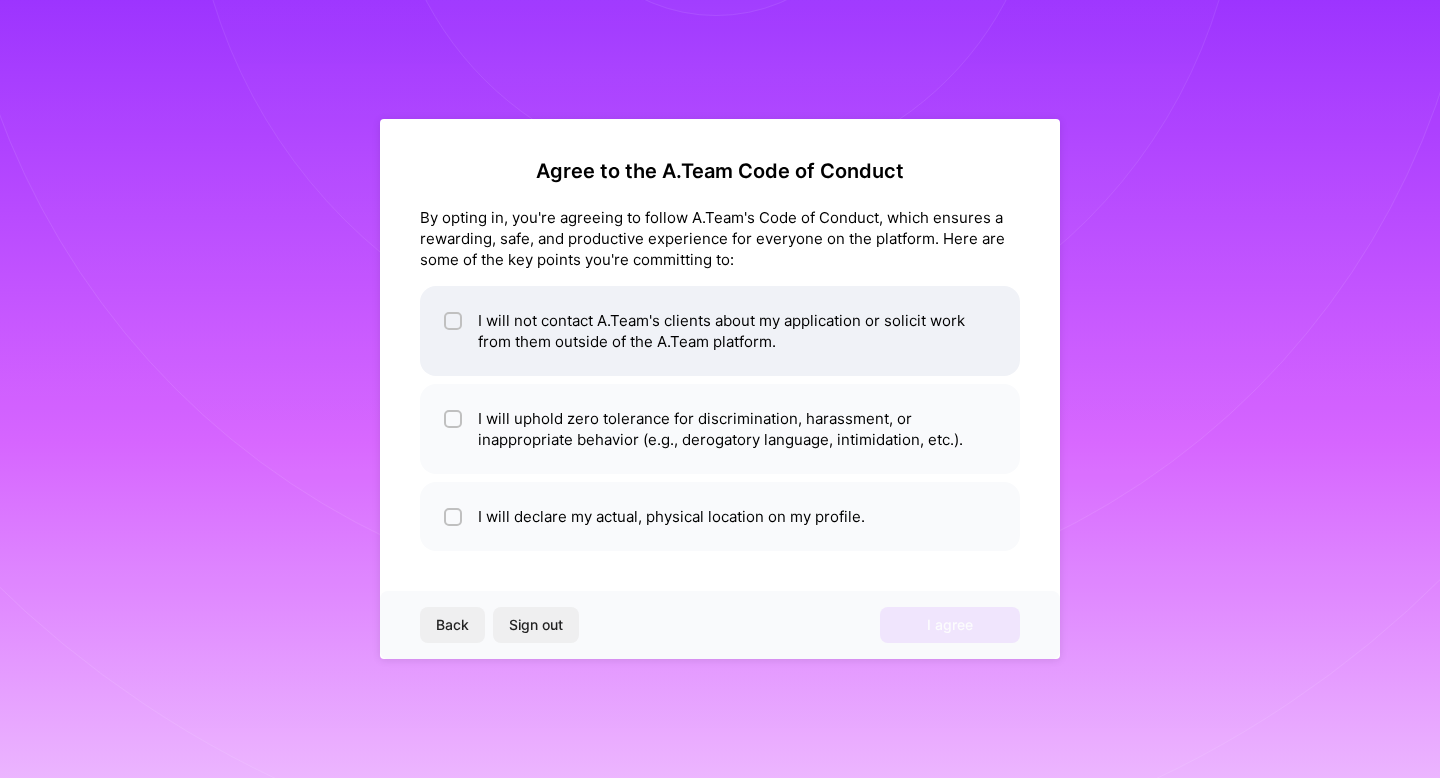 click on "I will not contact A.Team's clients about my application or solicit work from them outside of the A.Team platform." at bounding box center (720, 331) 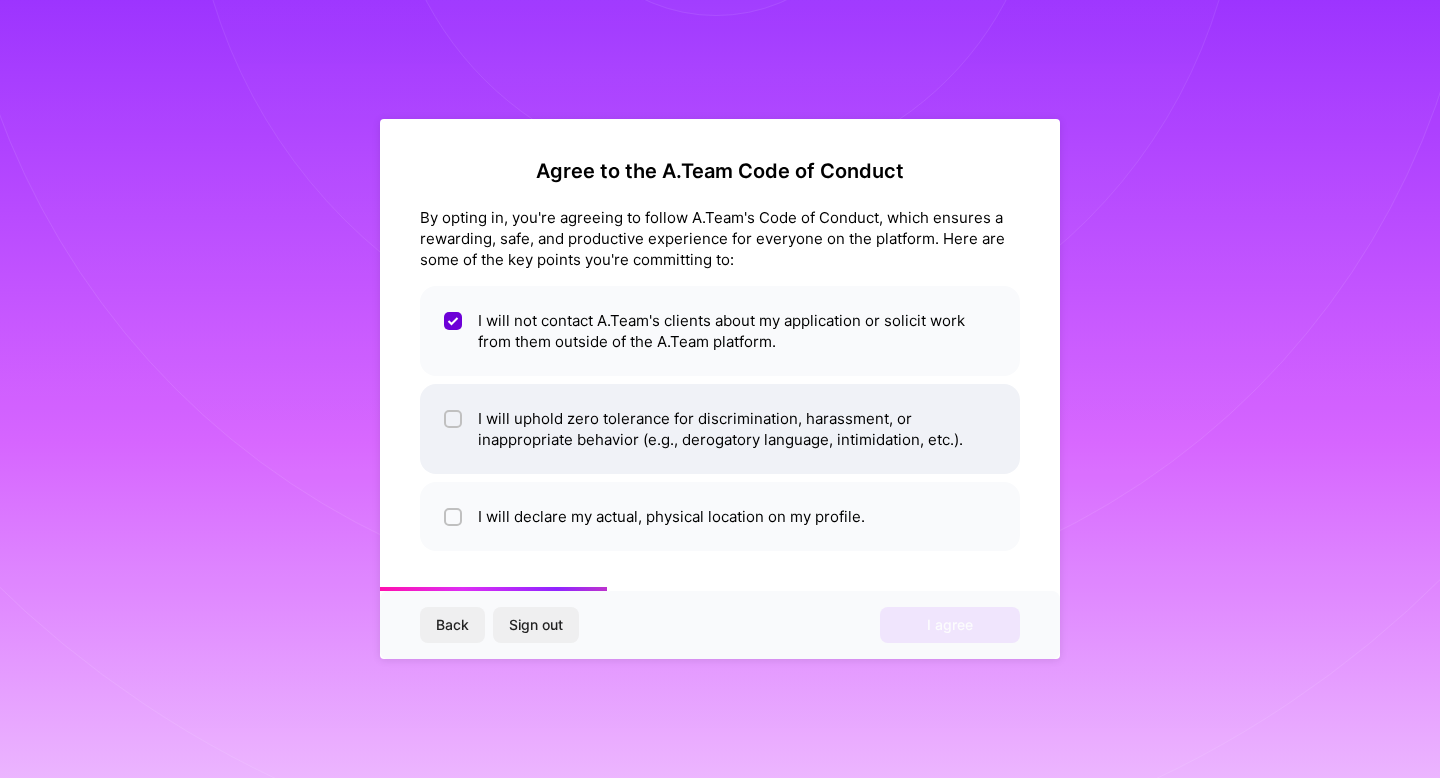 click on "I will uphold zero tolerance for discrimination, harassment, or inappropriate behavior (e.g., derogatory language, intimidation, etc.)." at bounding box center [720, 429] 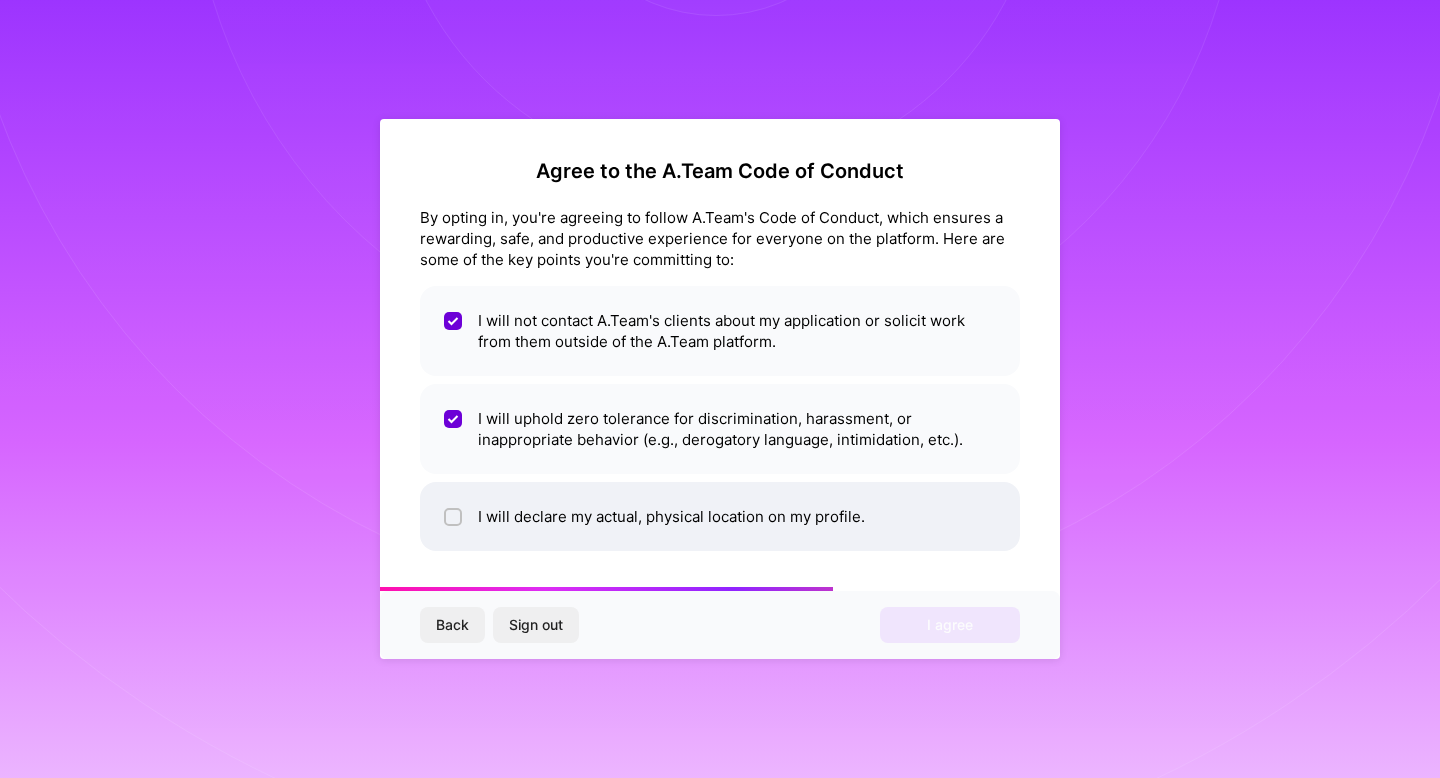 click on "I will declare my actual, physical location on my profile." at bounding box center (720, 516) 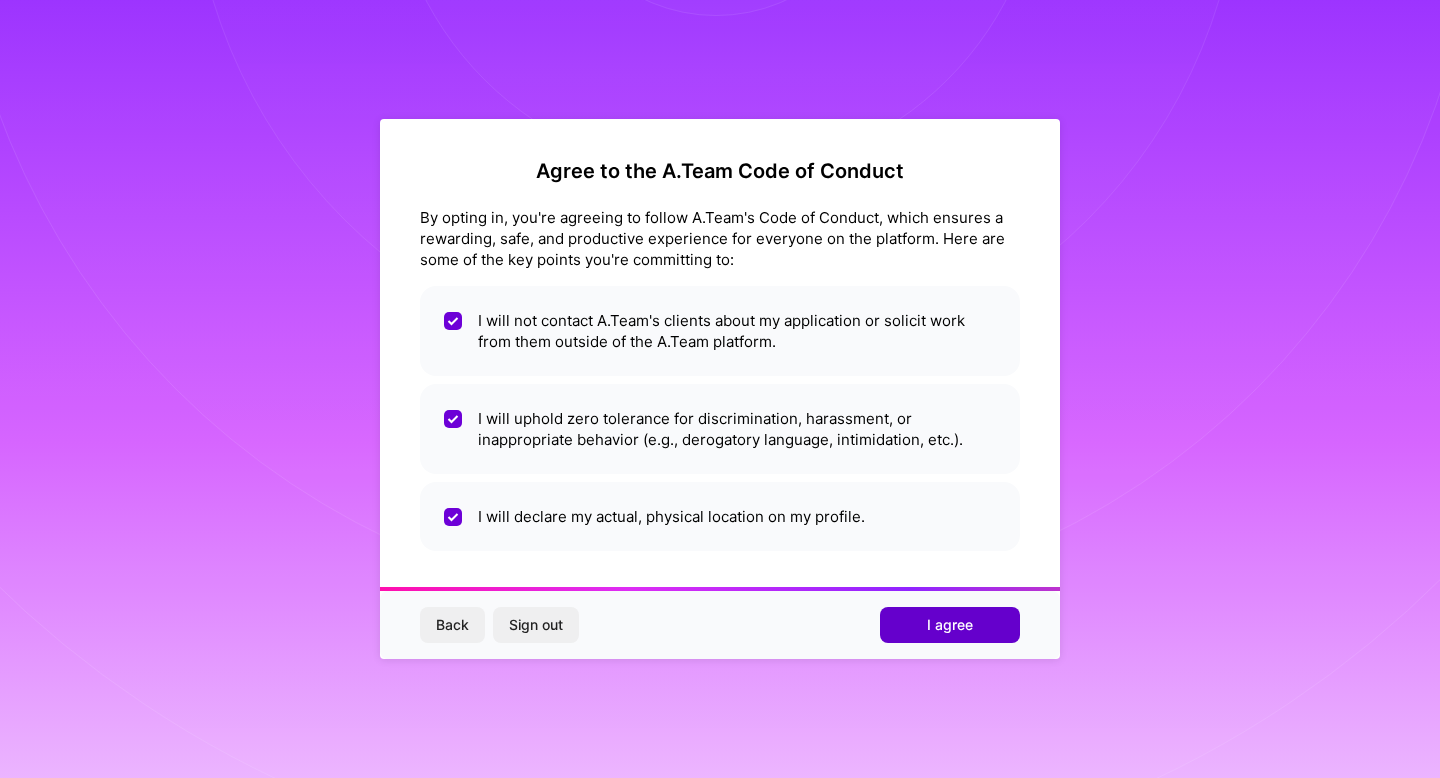 click on "I agree" at bounding box center (950, 625) 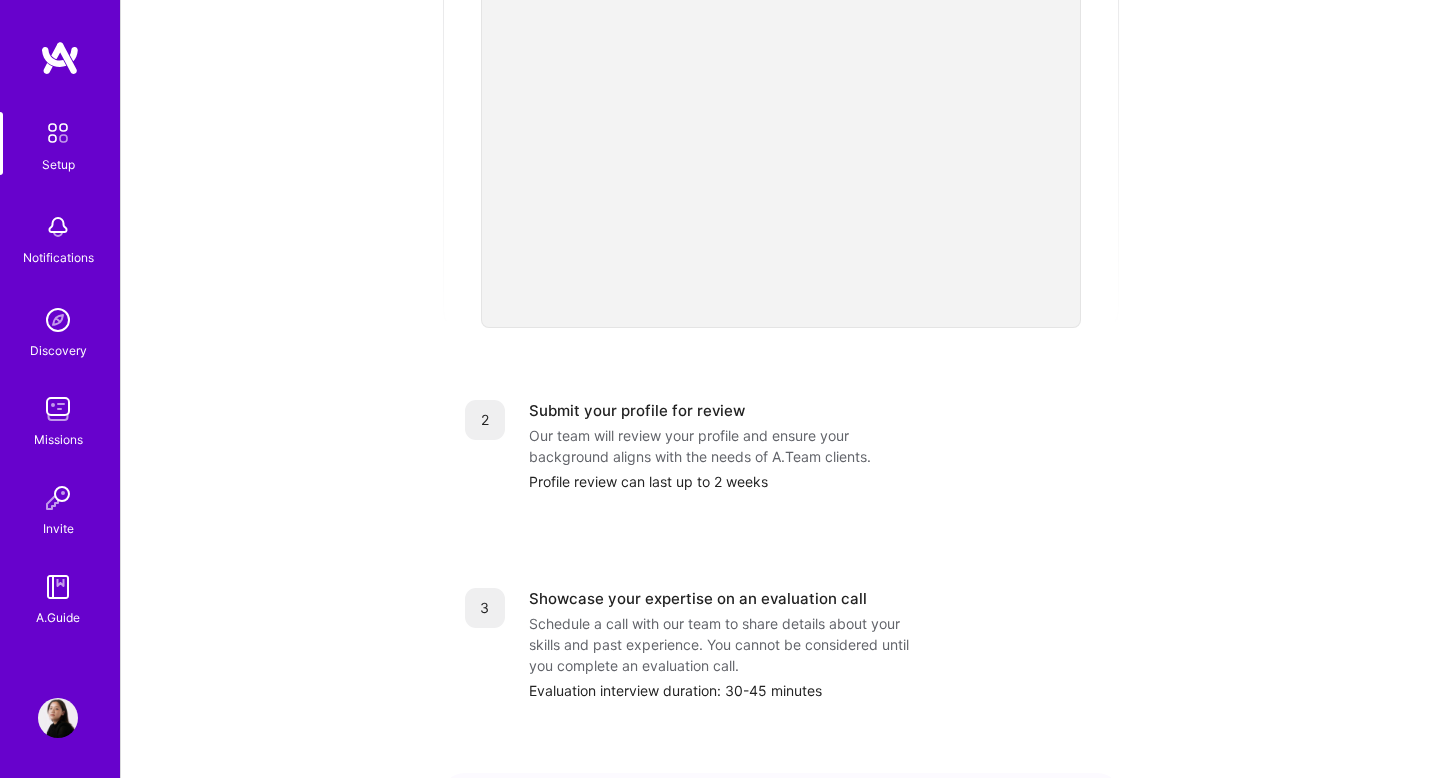 scroll, scrollTop: 0, scrollLeft: 0, axis: both 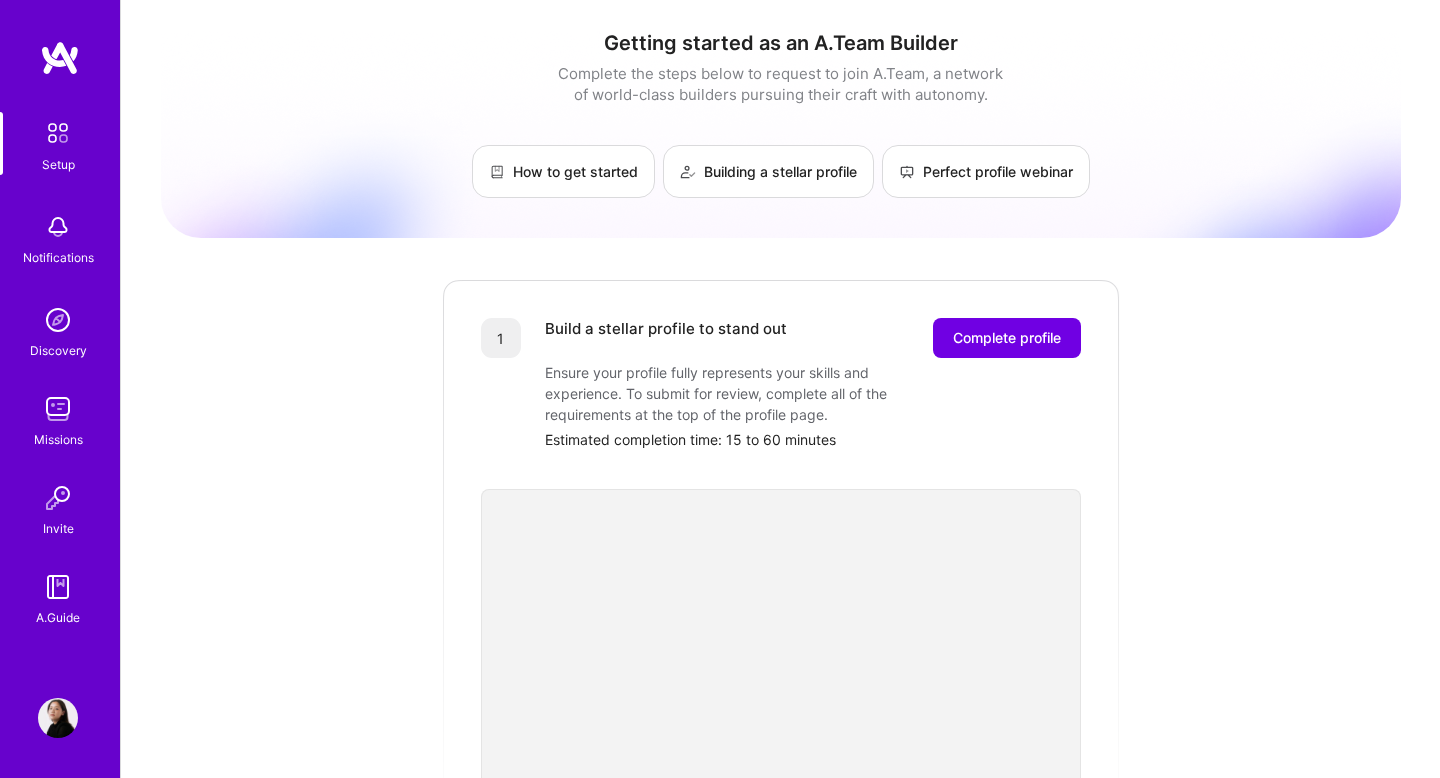 click on "Setup" at bounding box center (58, 164) 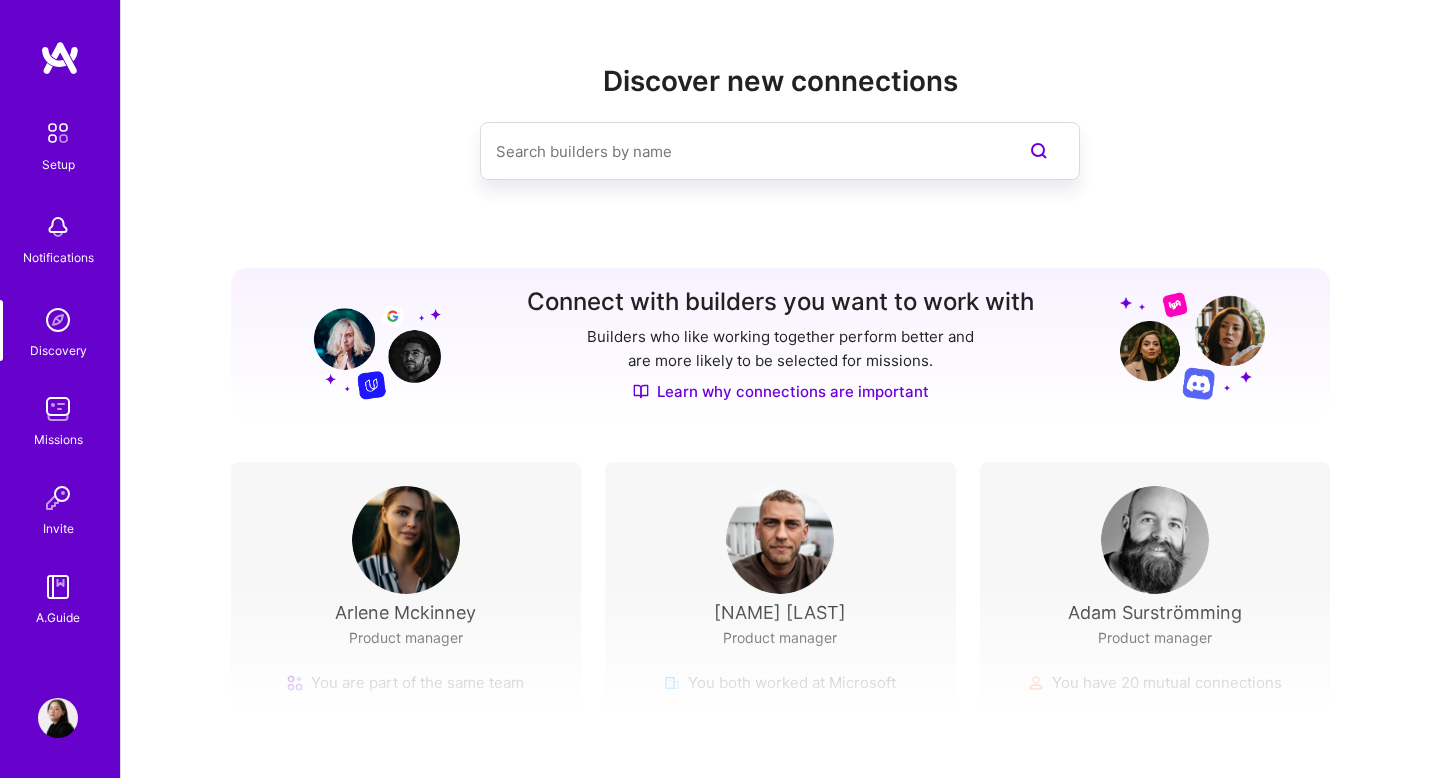click at bounding box center [58, 409] 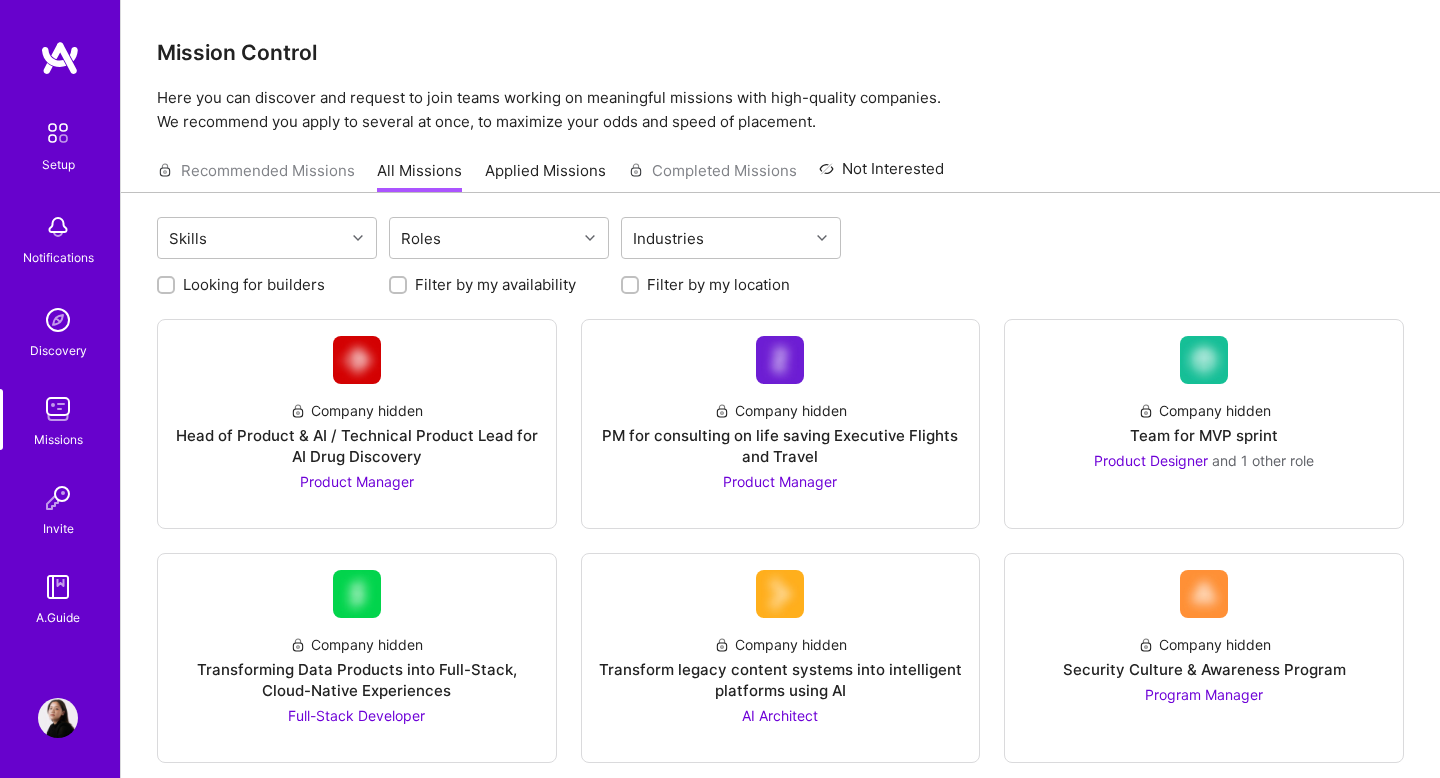 click on "Setup Notifications Discovery Missions Invite A.Guide" at bounding box center (60, 370) 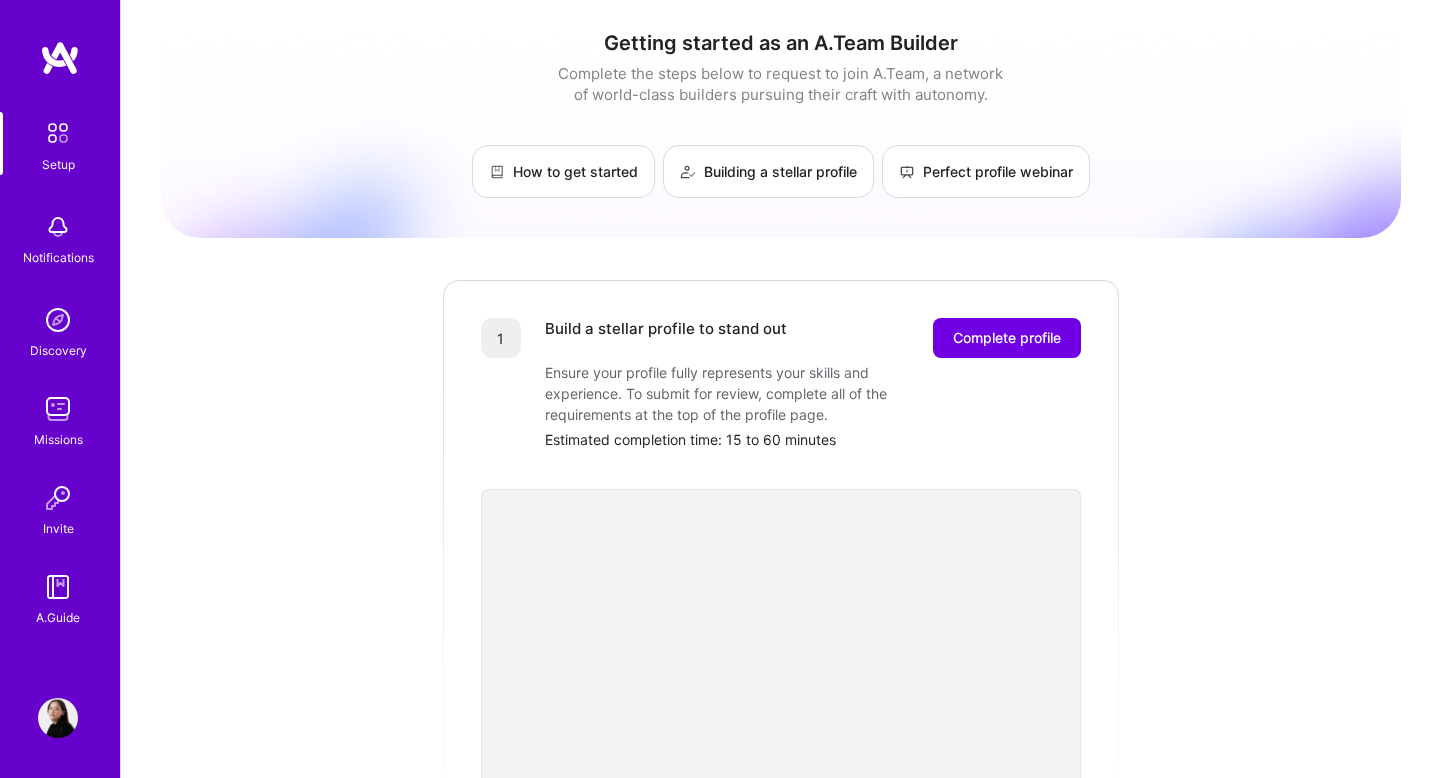 click on "Getting started as an A.Team Builder Complete the steps below to request to join A.Team, a network of world-class builders pursuing their craft with autonomy. How to get started Building a stellar profile Perfect profile webinar 1 Build a stellar profile to stand out Complete profile Ensure your profile fully represents your skills and experience. To submit for review, complete all of the requirements at the top of the profile page. Estimated completion time: 15 to 60 minutes 2 Submit your profile for review Our team will review your profile and ensure your background aligns with the needs of A.Team clients. Profile review can last up to 2 weeks 3 Showcase your expertise on an evaluation call Schedule a call with our team to share details about your skills and past experience. You cannot be considered until you complete an evaluation call. Evaluation interview duration: 30-45 minutes 🎉 Join the team" at bounding box center [781, 760] 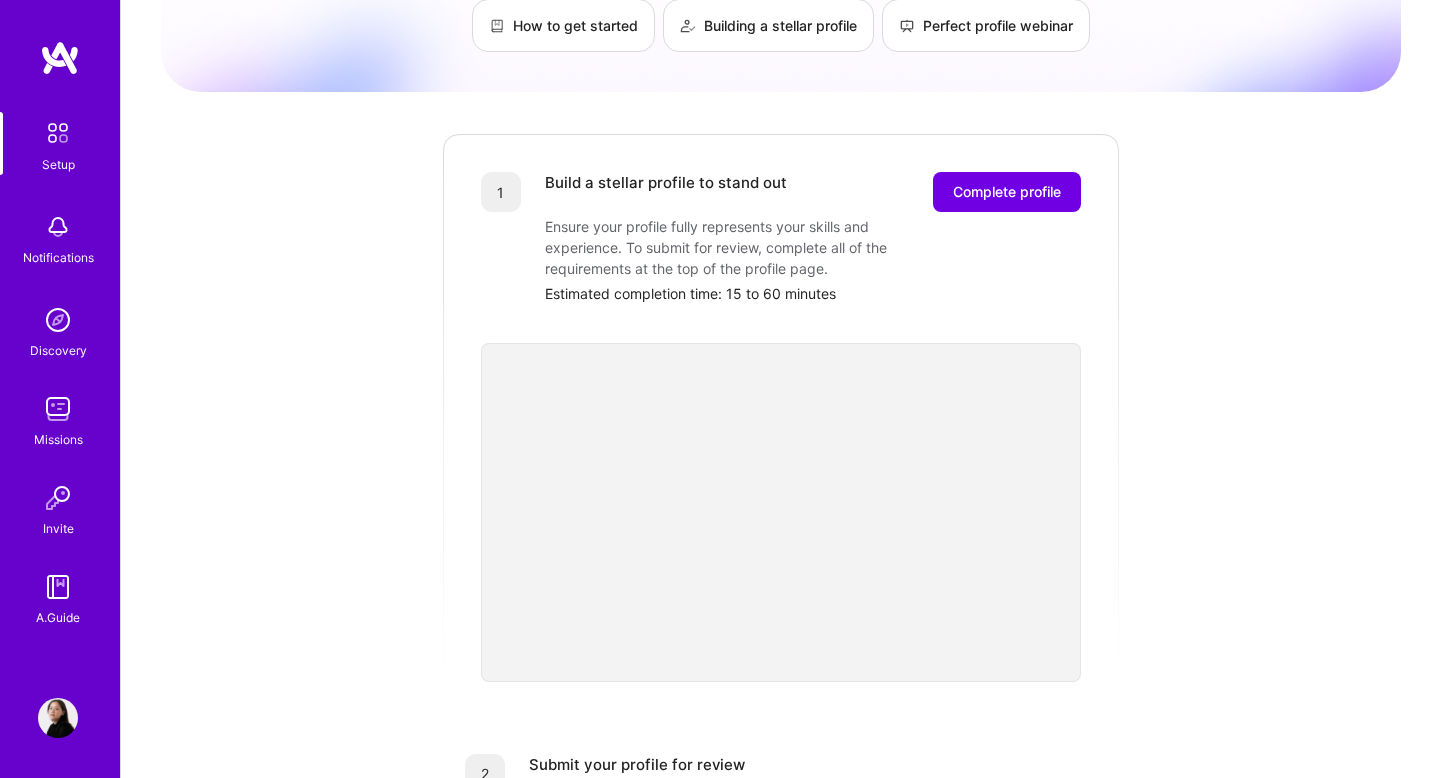 scroll, scrollTop: 152, scrollLeft: 0, axis: vertical 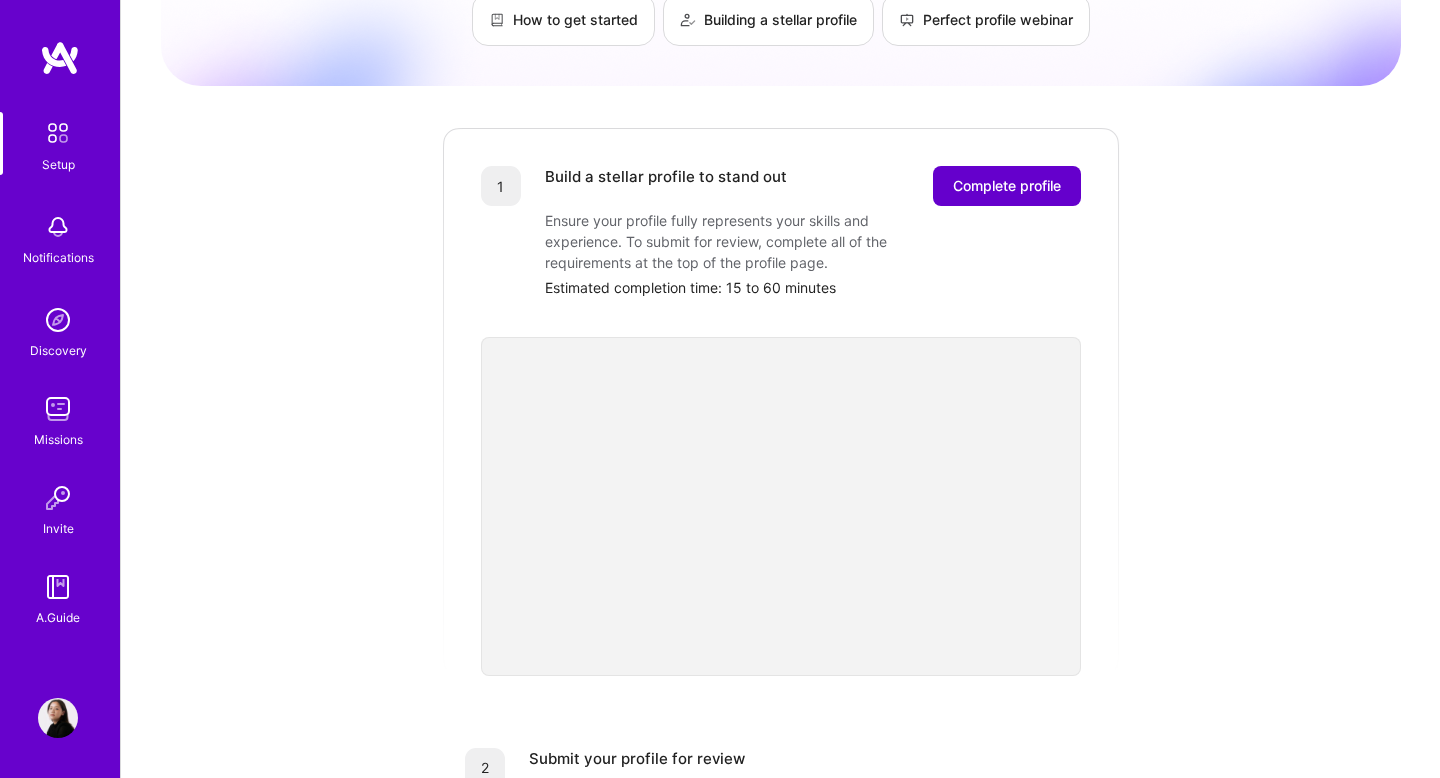 click on "Complete profile" at bounding box center (1007, 186) 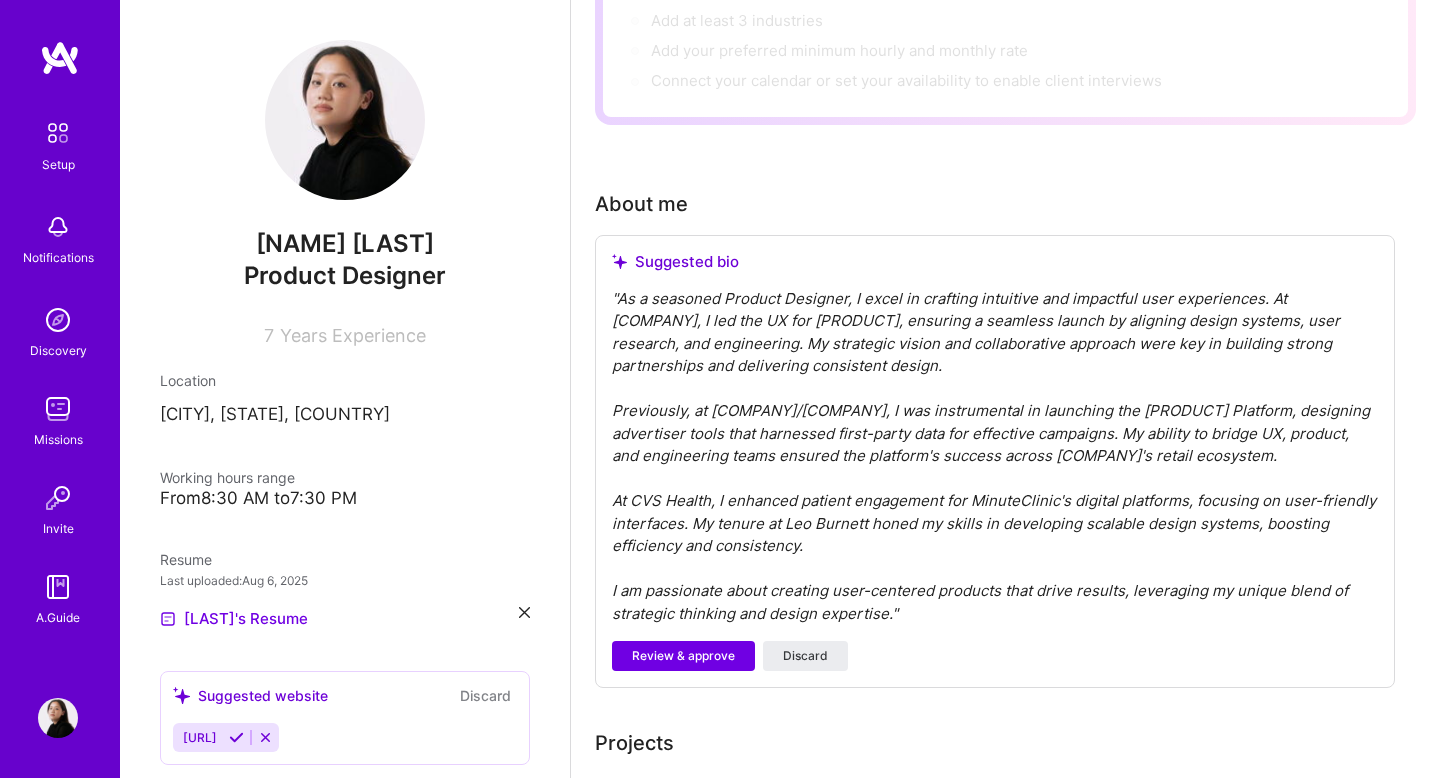 scroll, scrollTop: 363, scrollLeft: 0, axis: vertical 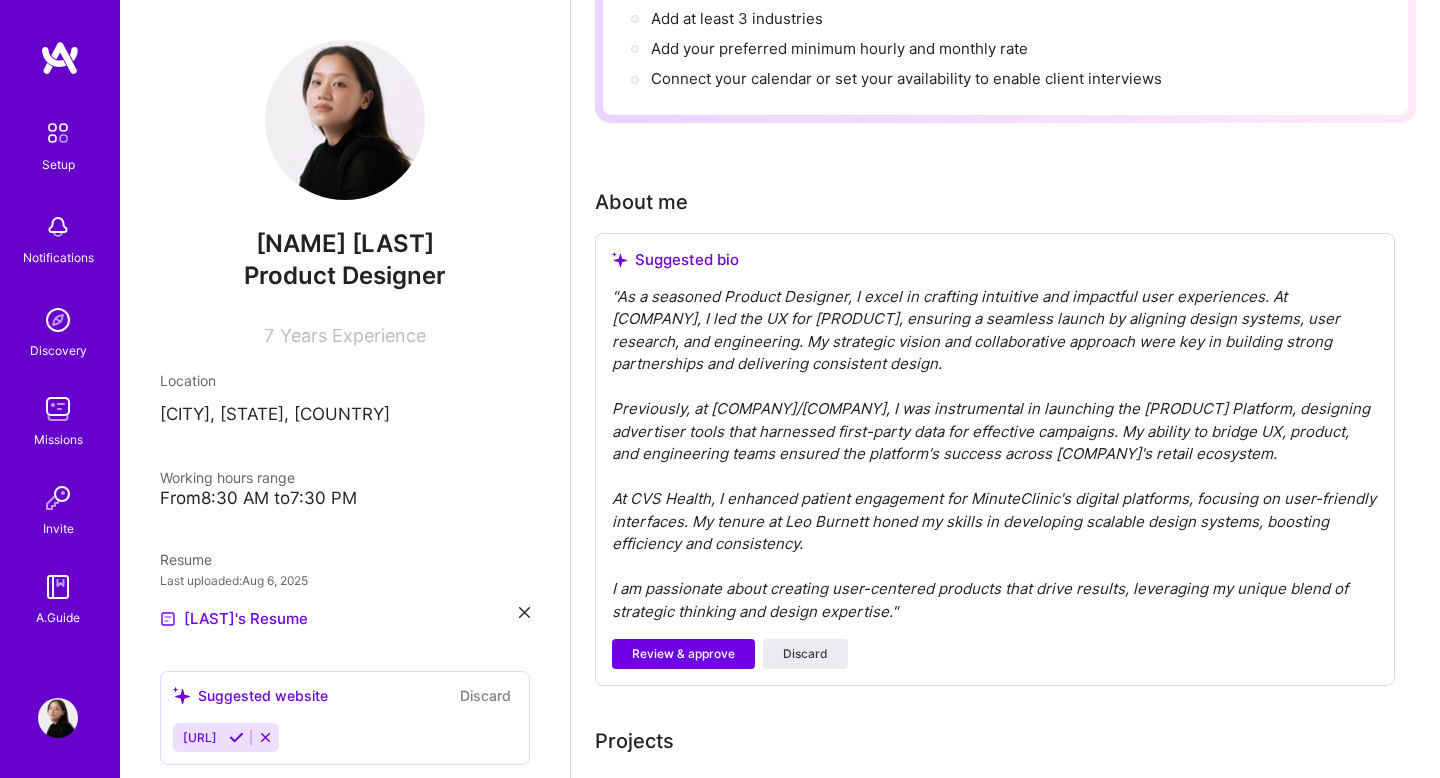 click on "From  8:30 AM    to  7:30 PM" at bounding box center (345, 498) 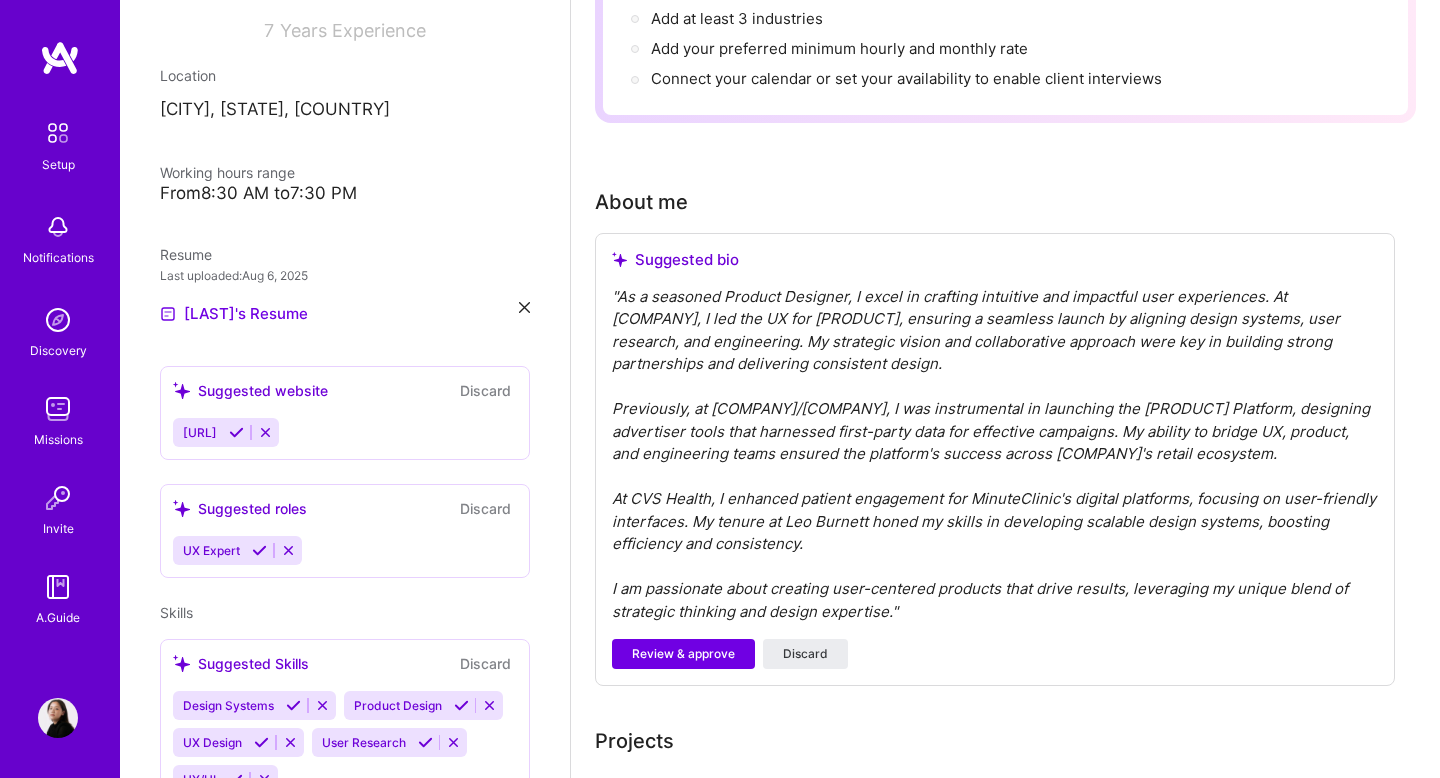 scroll, scrollTop: 306, scrollLeft: 0, axis: vertical 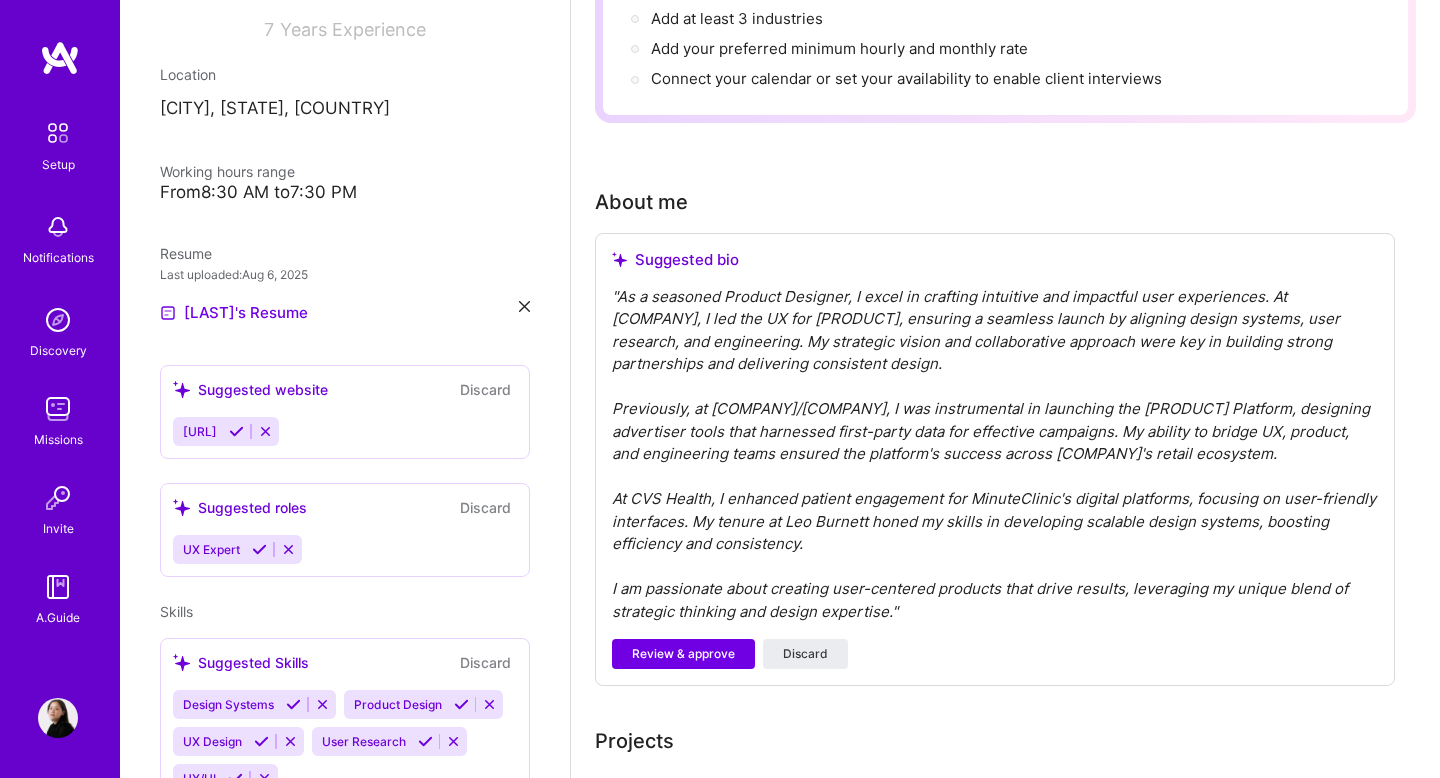 click at bounding box center (259, 549) 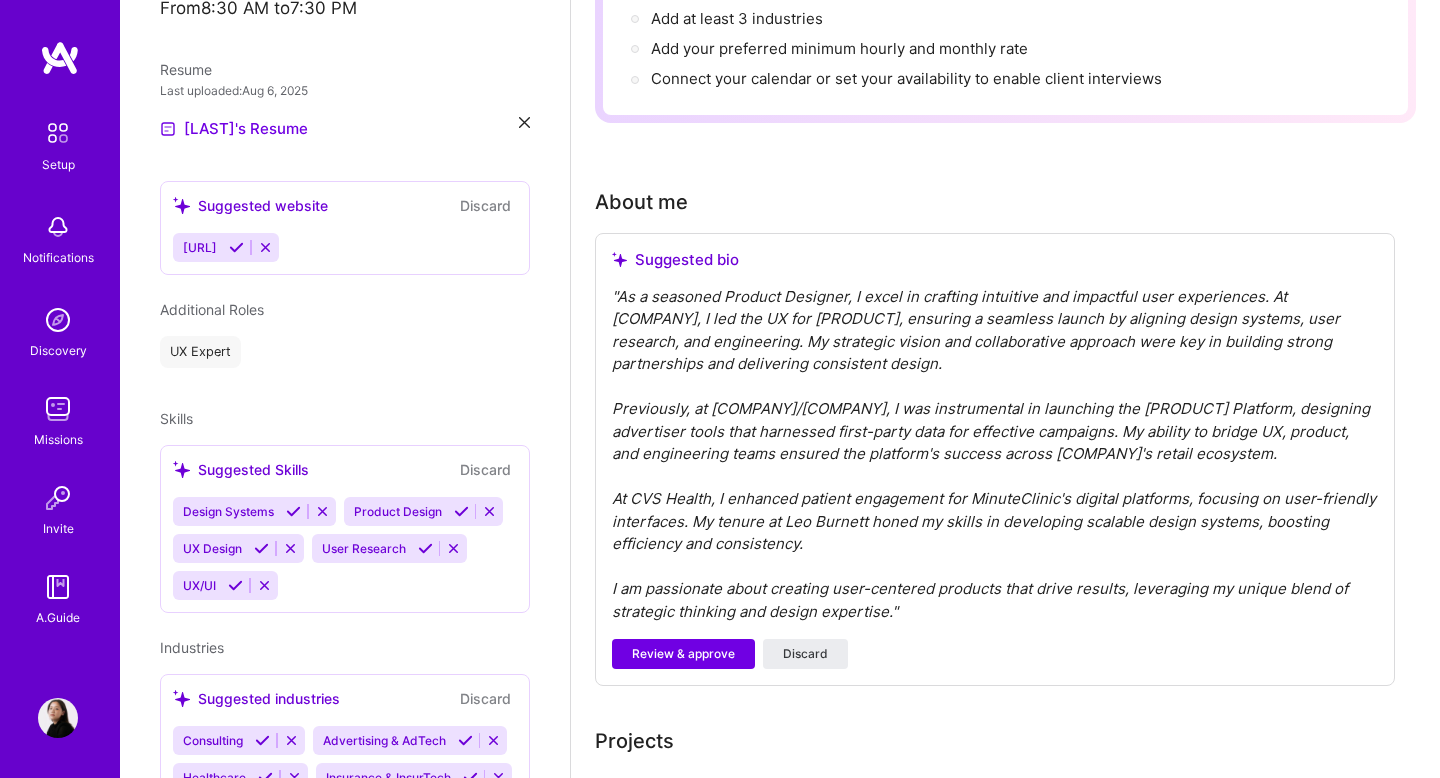 scroll, scrollTop: 489, scrollLeft: 0, axis: vertical 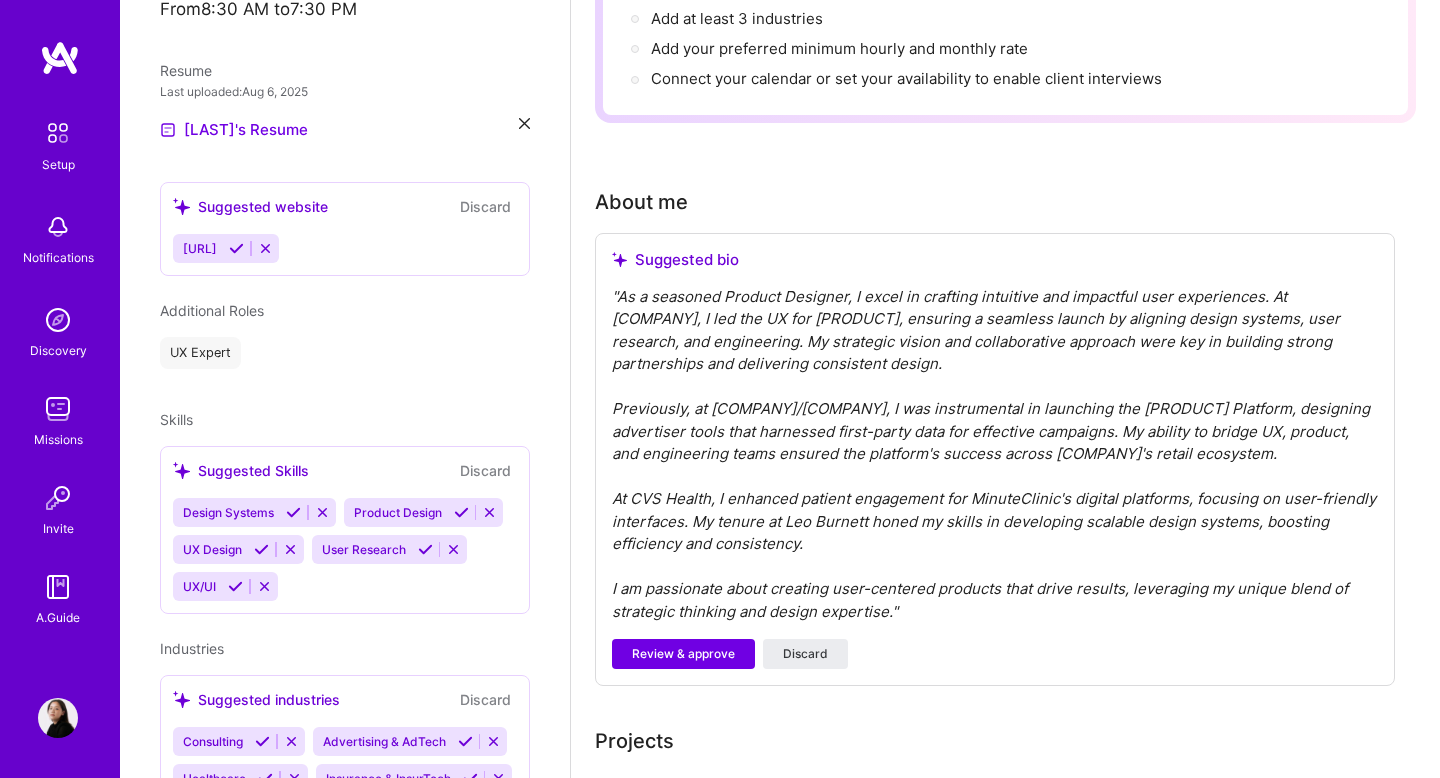 click on "Product Design" at bounding box center (398, 512) 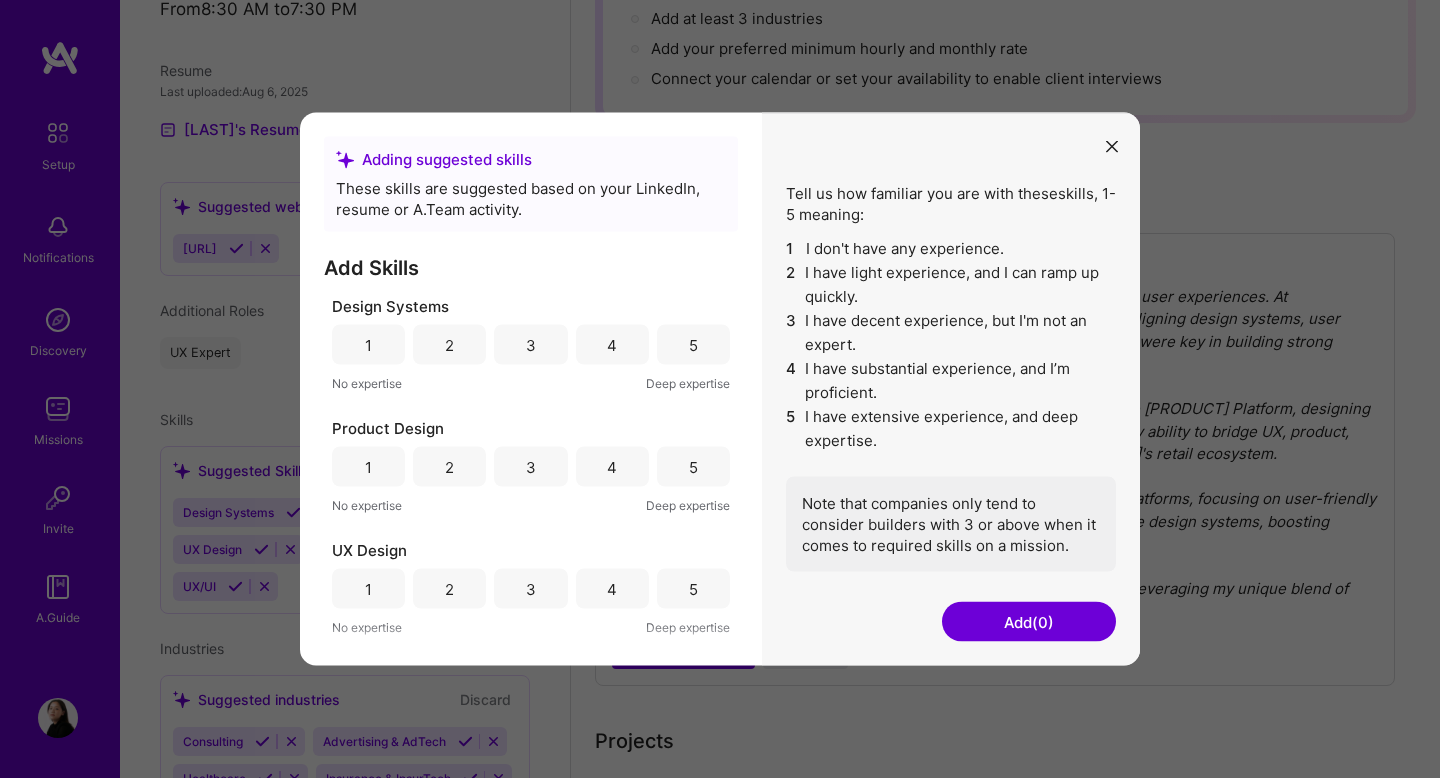 click at bounding box center [1112, 145] 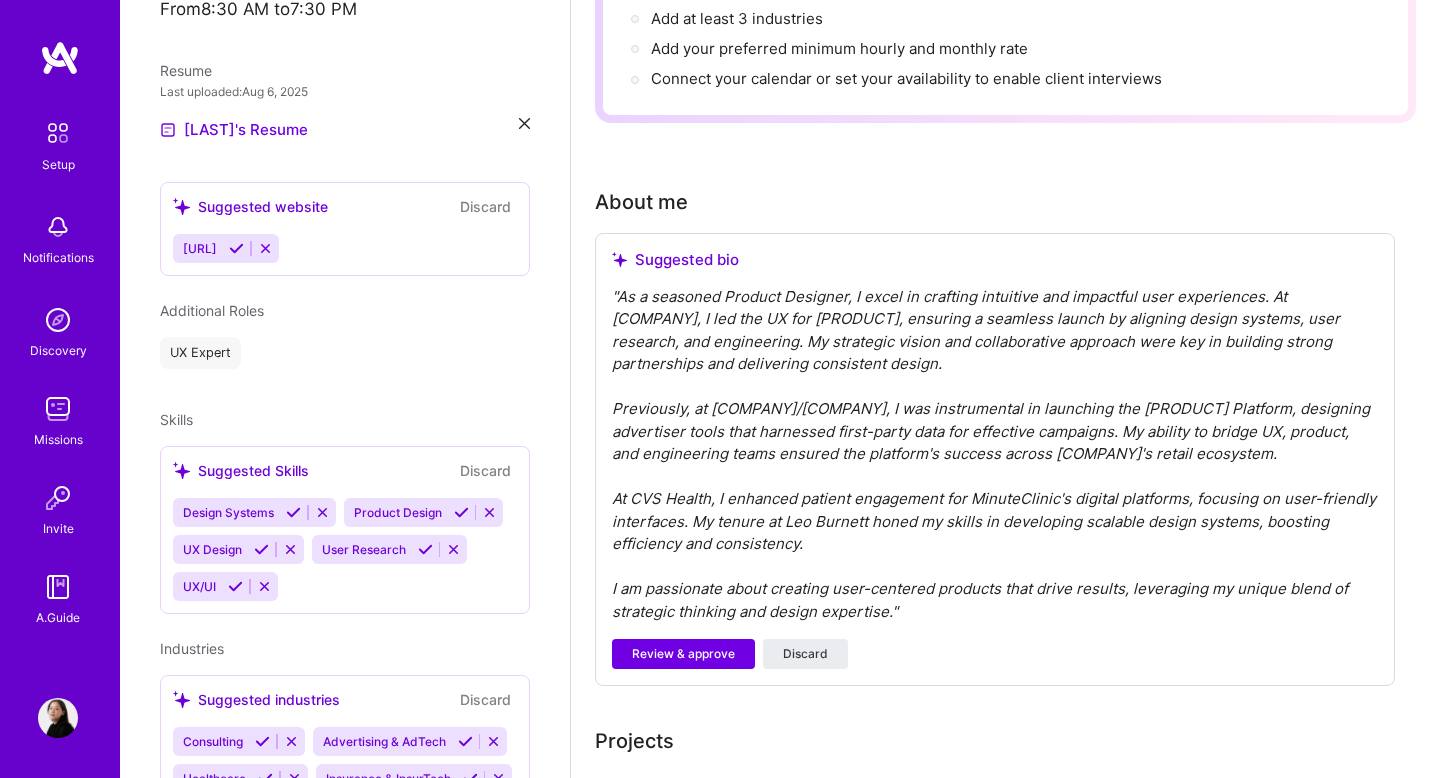 click at bounding box center (461, 512) 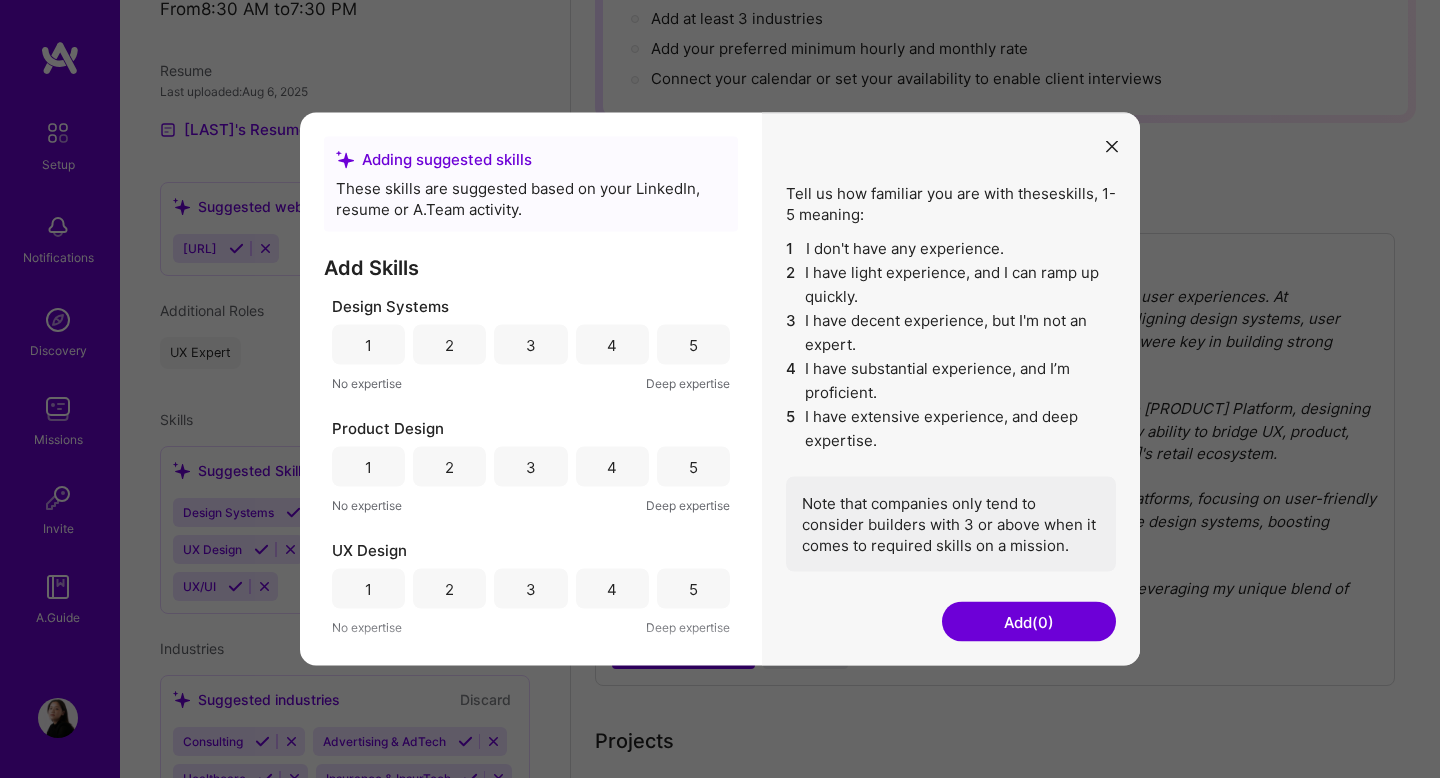 scroll, scrollTop: 236, scrollLeft: 0, axis: vertical 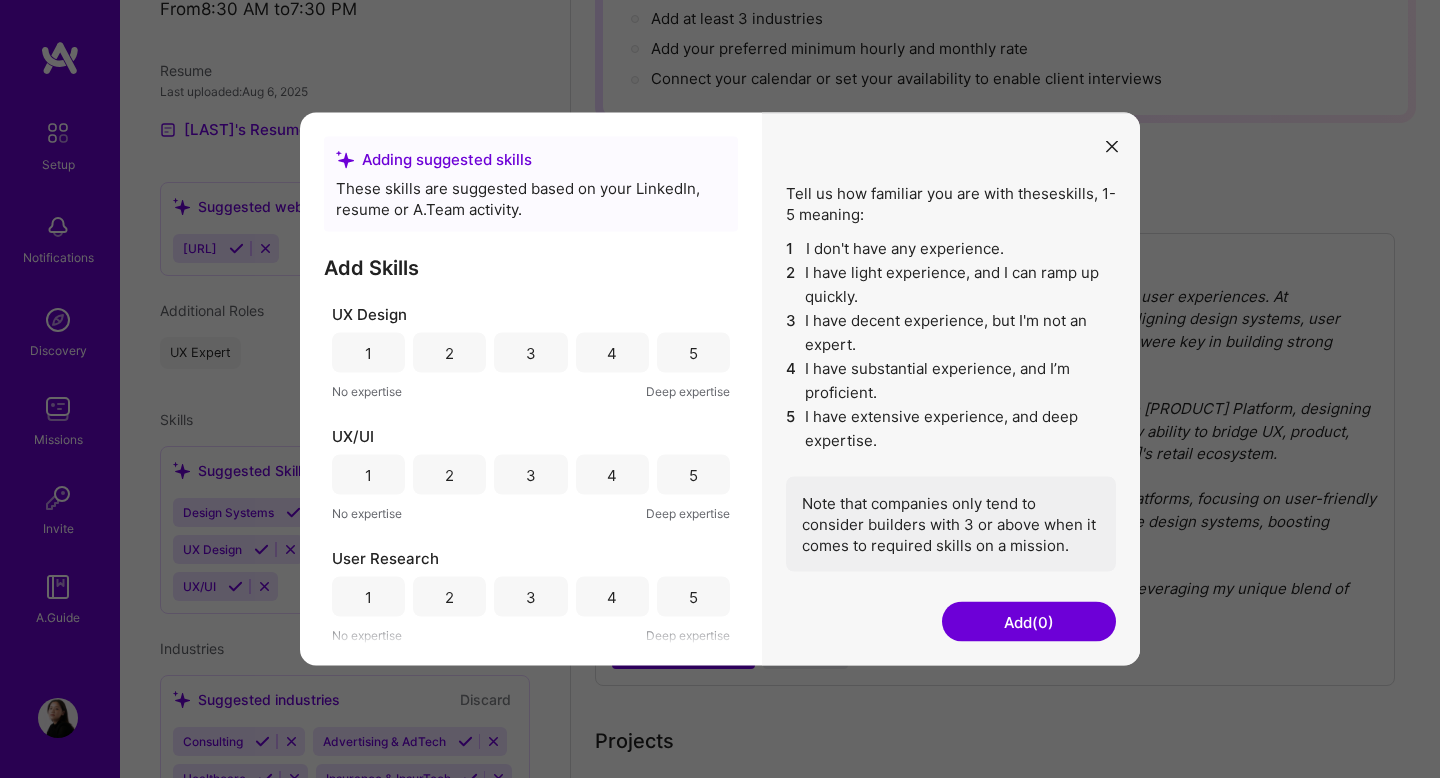 click on "5" at bounding box center (693, 475) 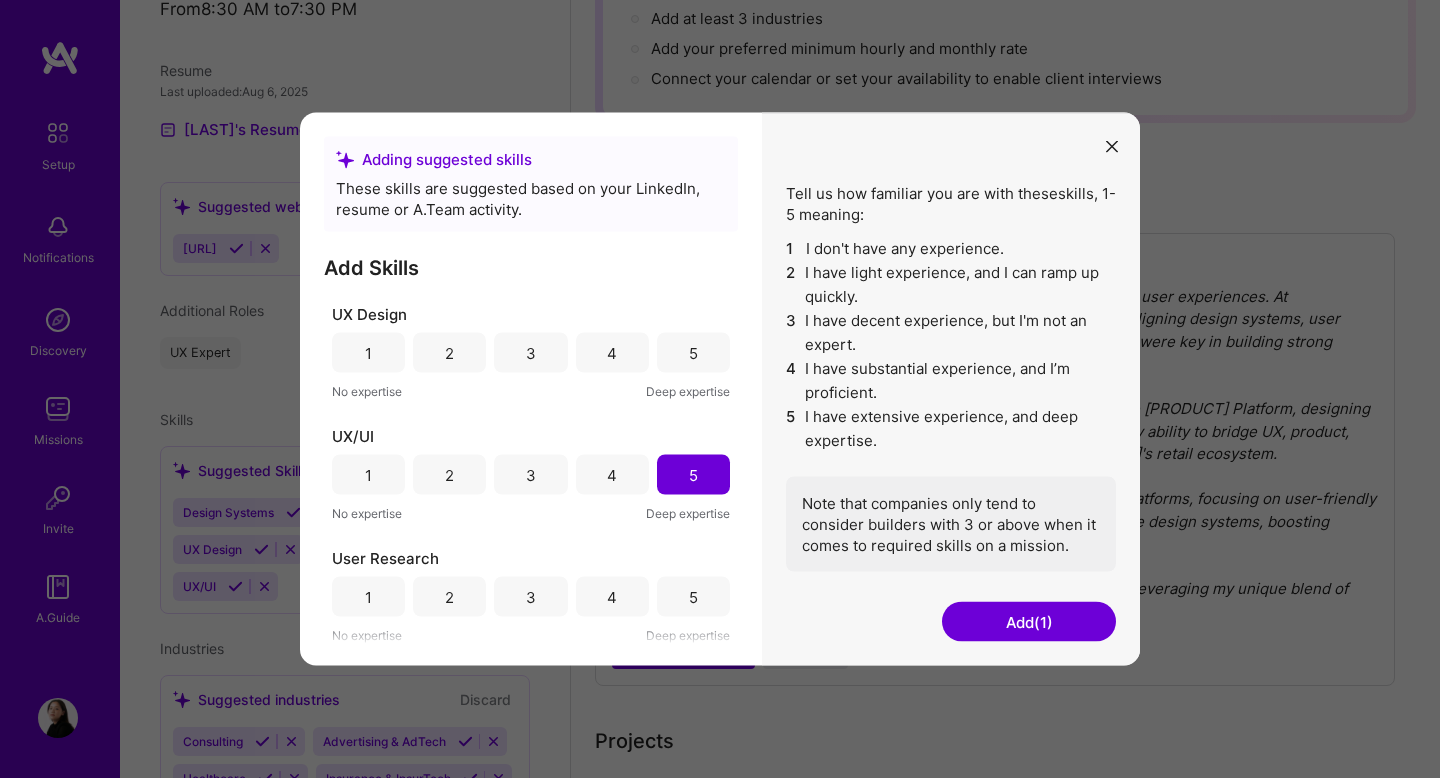click on "5" at bounding box center (693, 352) 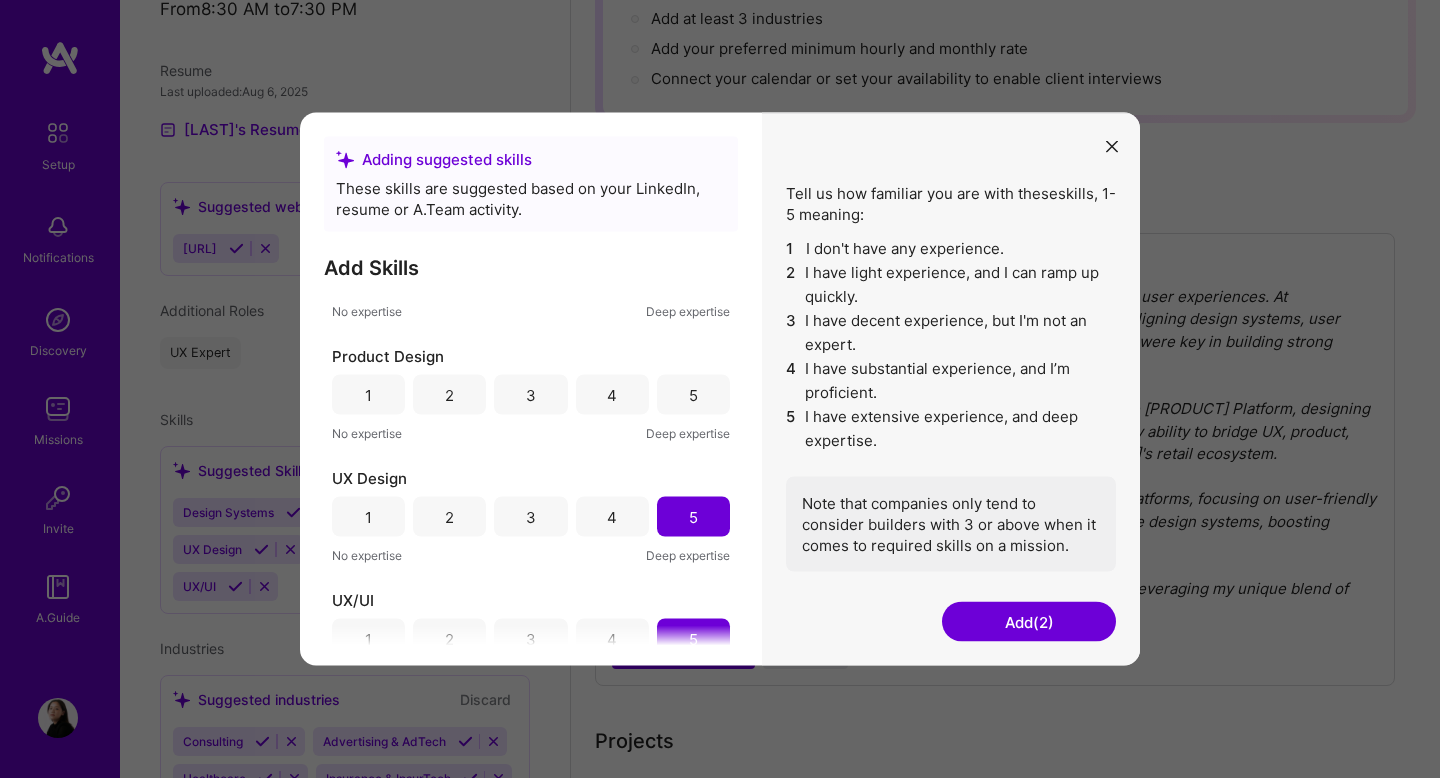 scroll, scrollTop: 0, scrollLeft: 0, axis: both 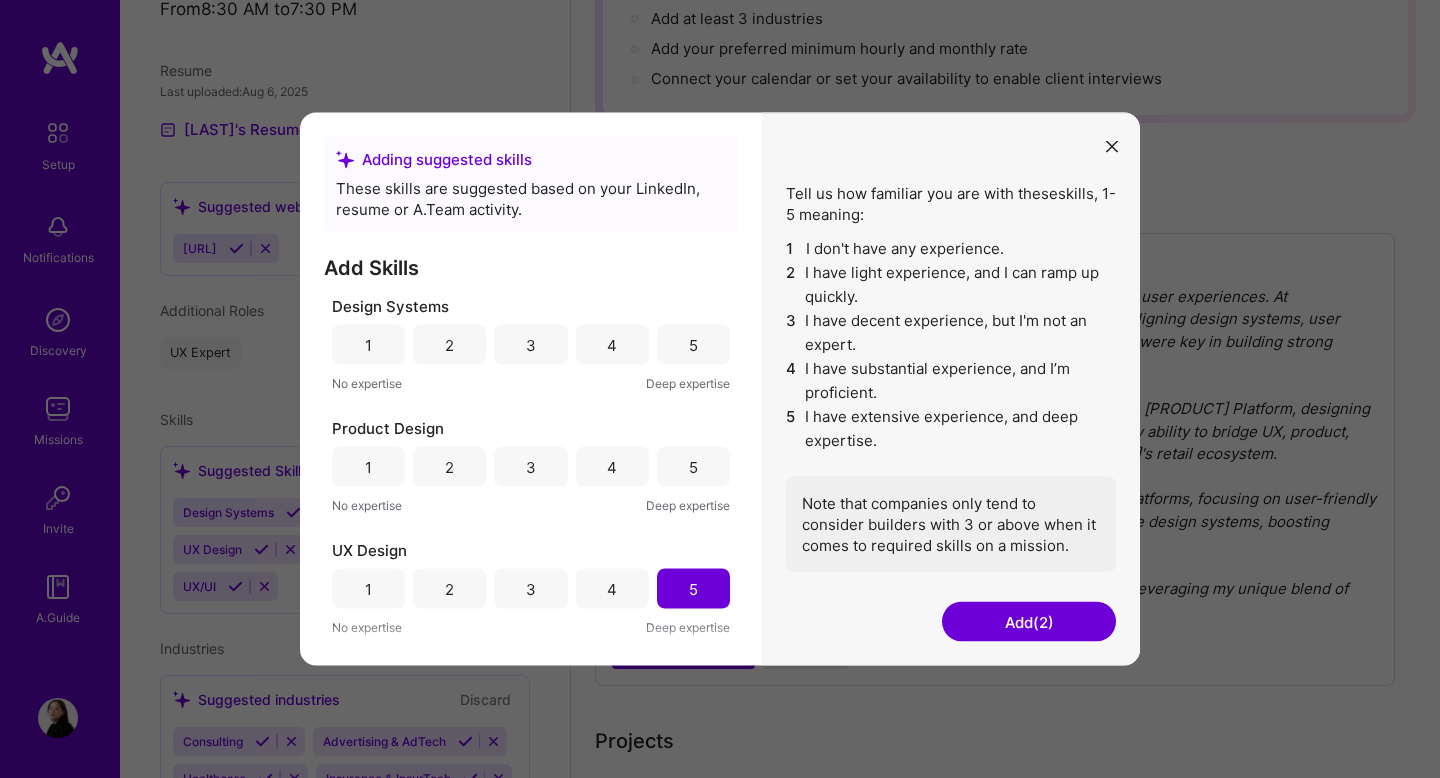 click on "5" at bounding box center (693, 466) 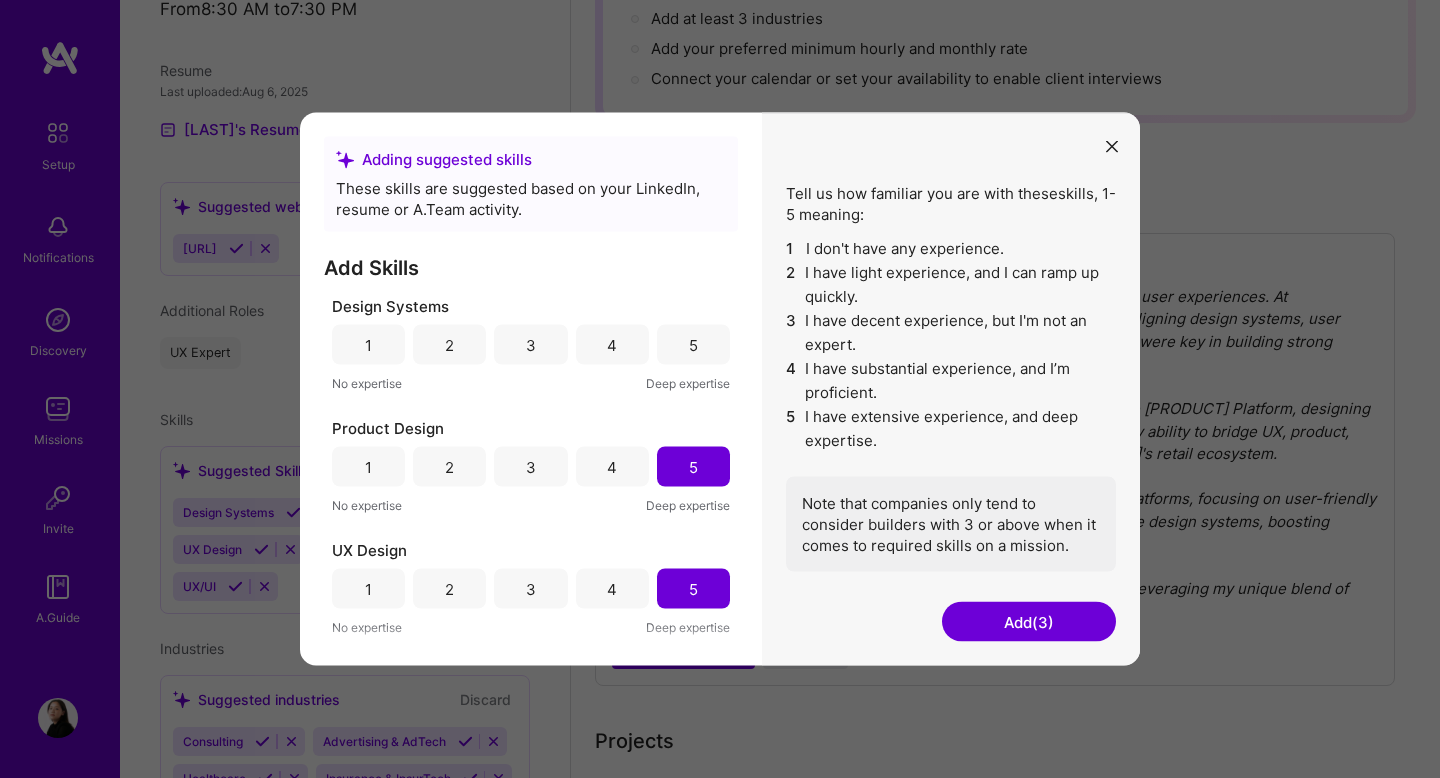 click on "5" at bounding box center [693, 345] 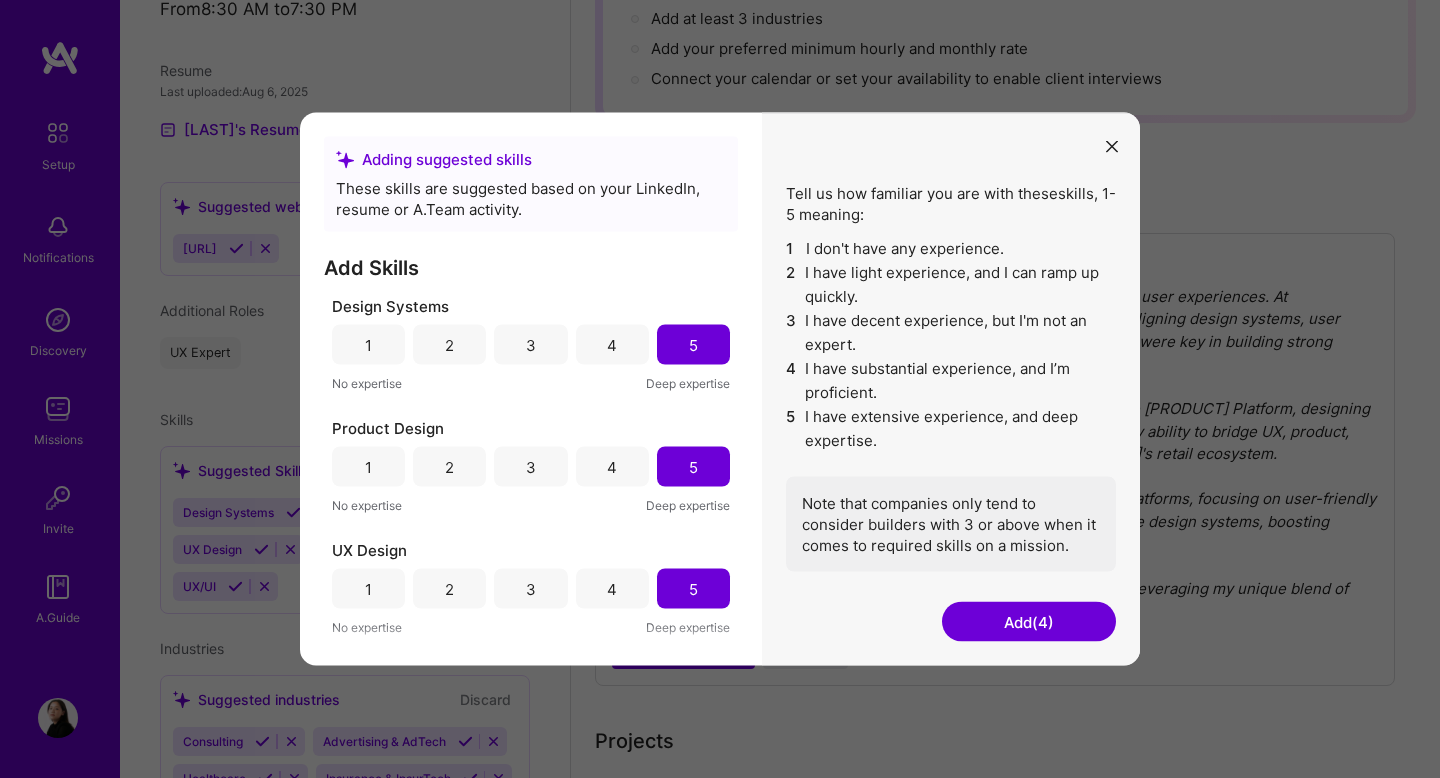 scroll, scrollTop: 236, scrollLeft: 0, axis: vertical 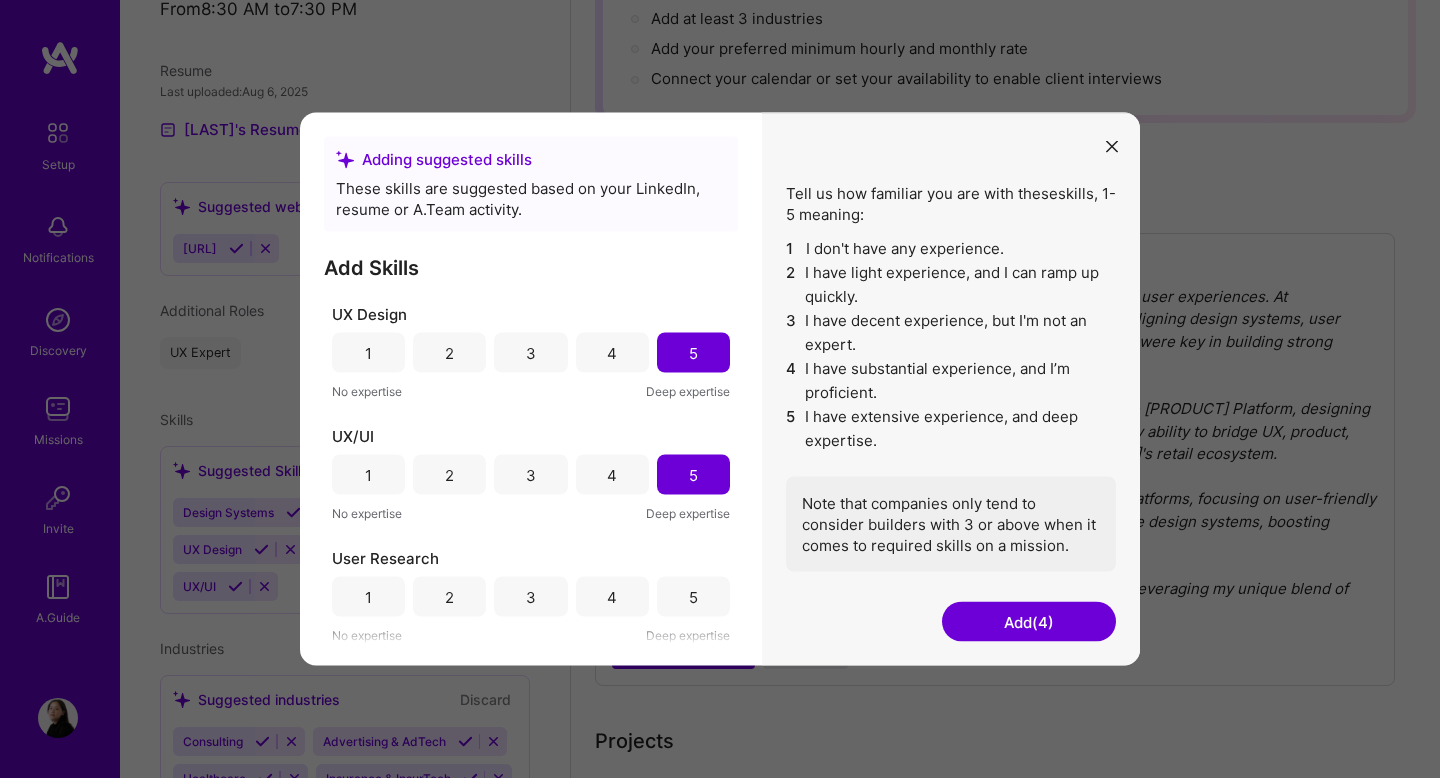 click on "5" at bounding box center (693, 596) 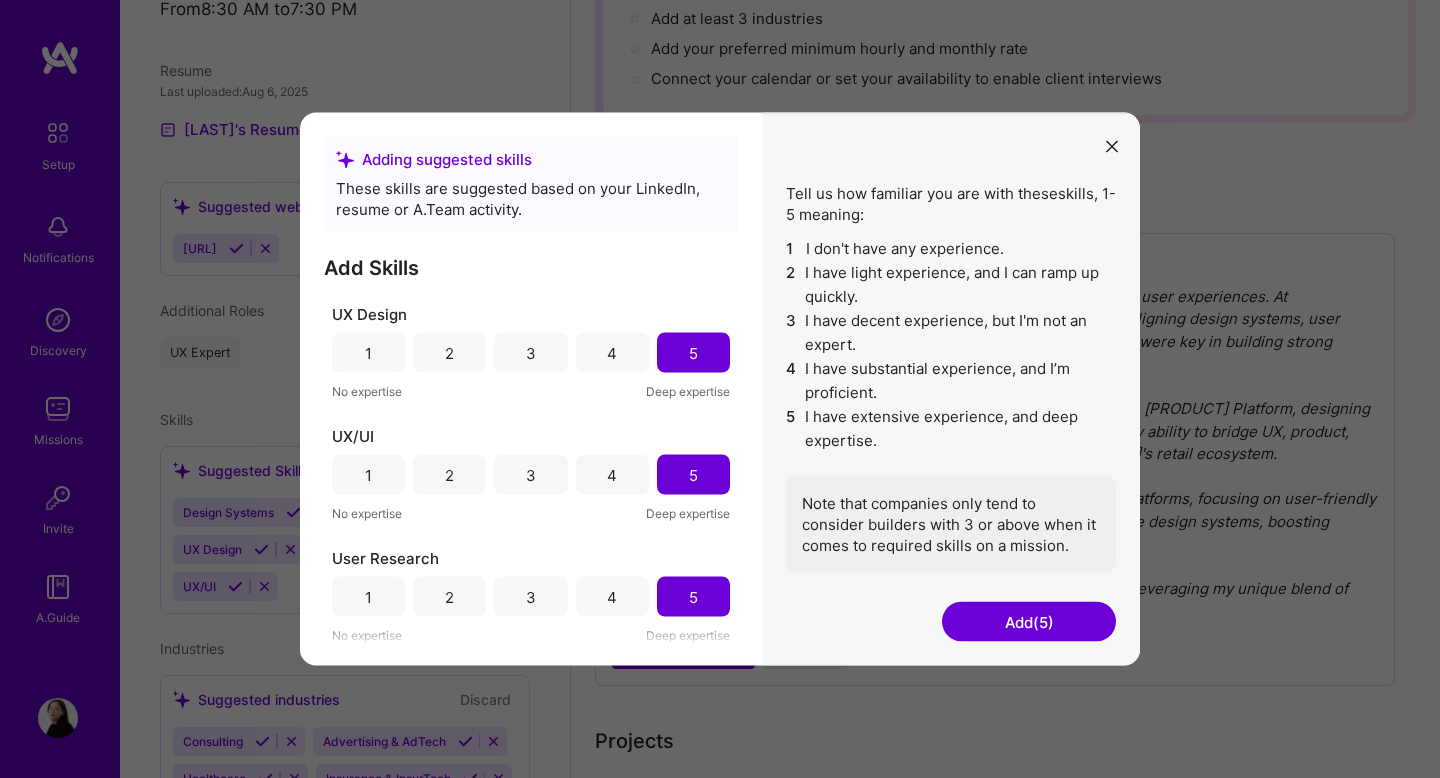 click on "Add  (5)" at bounding box center (1029, 622) 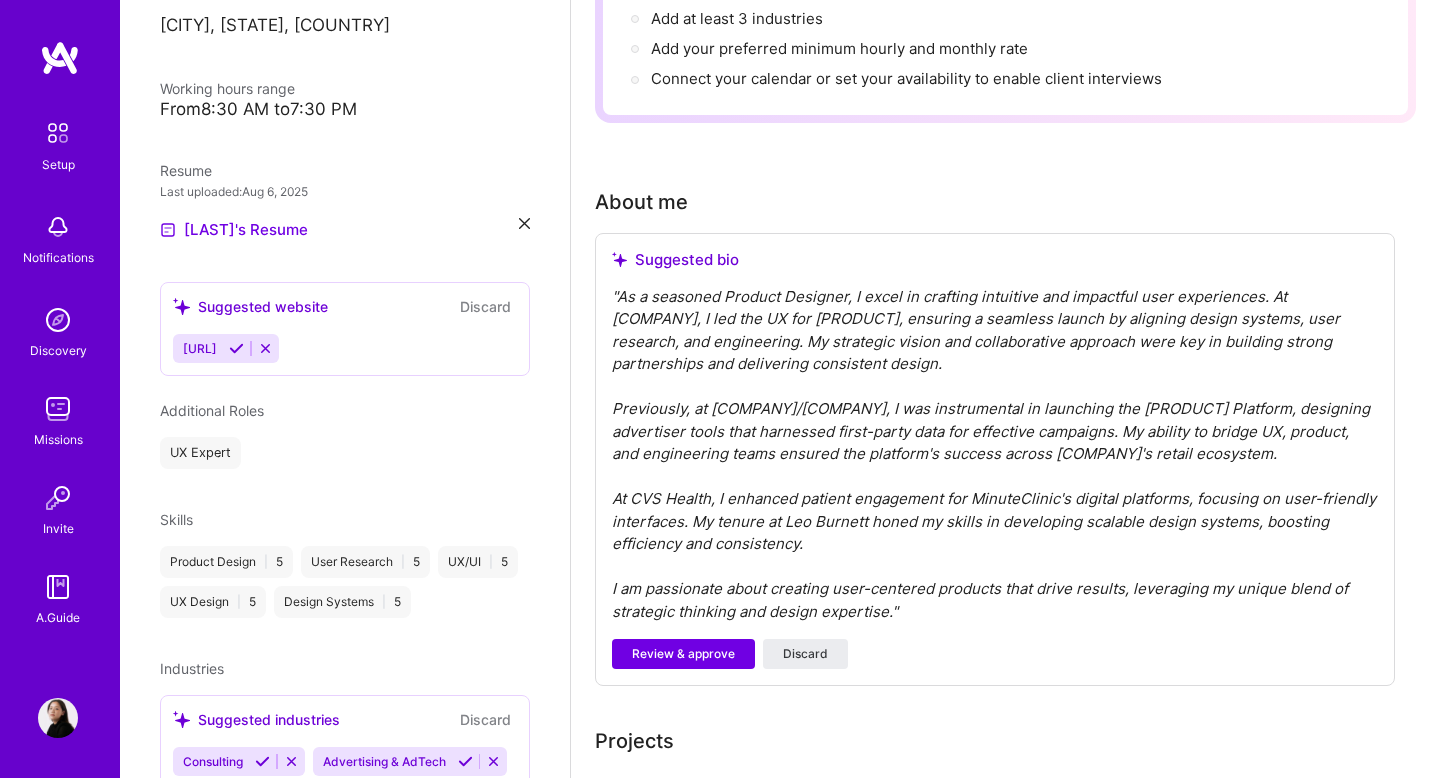 scroll, scrollTop: 489, scrollLeft: 0, axis: vertical 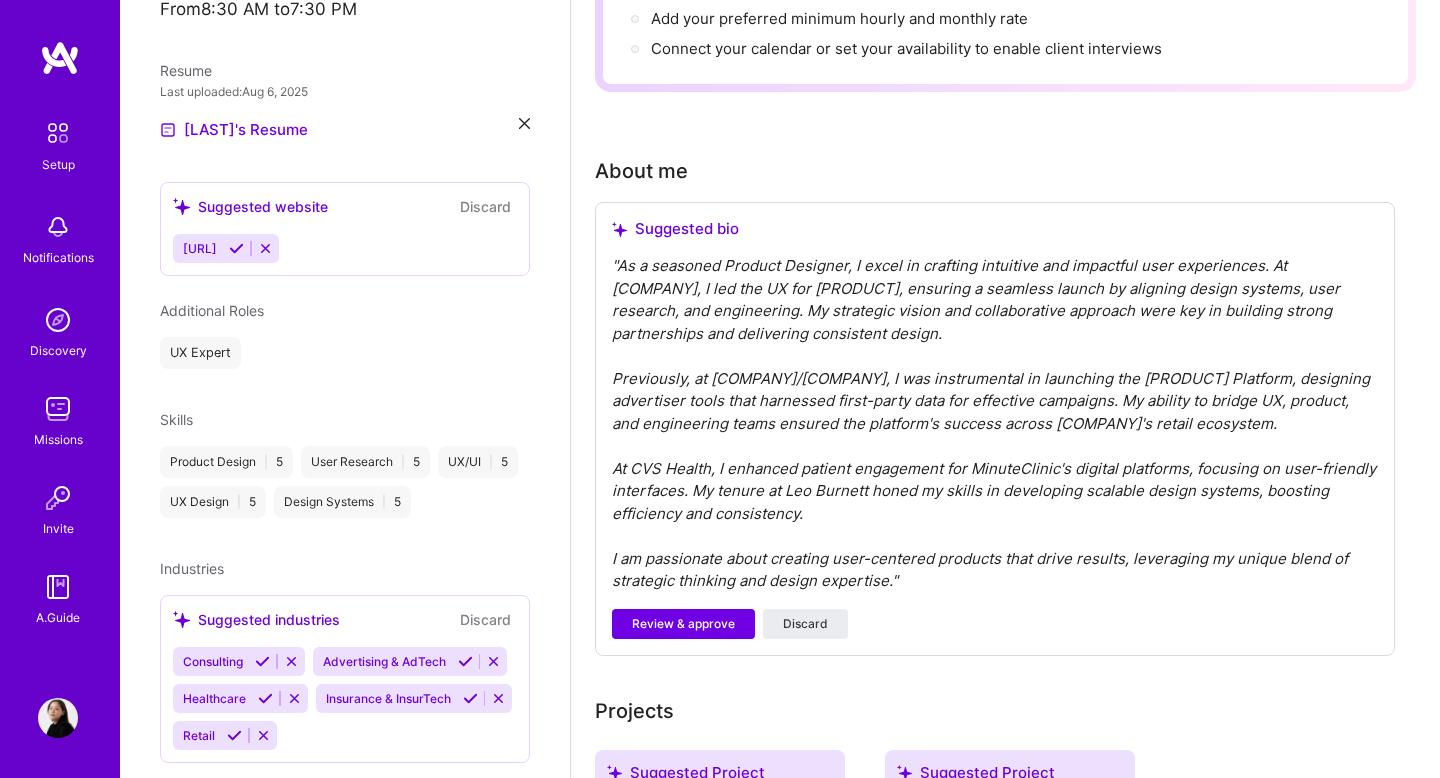 click at bounding box center [465, 661] 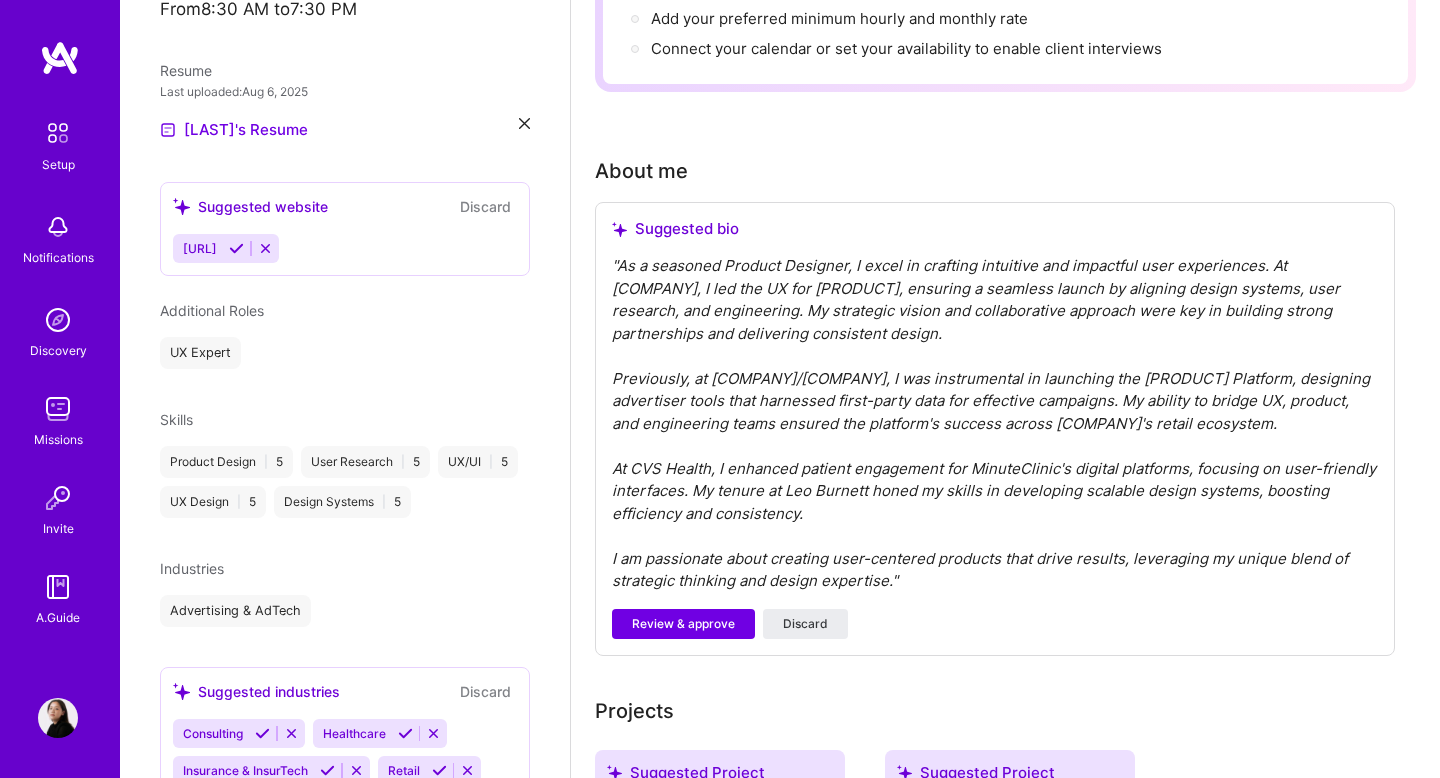 click at bounding box center (405, 733) 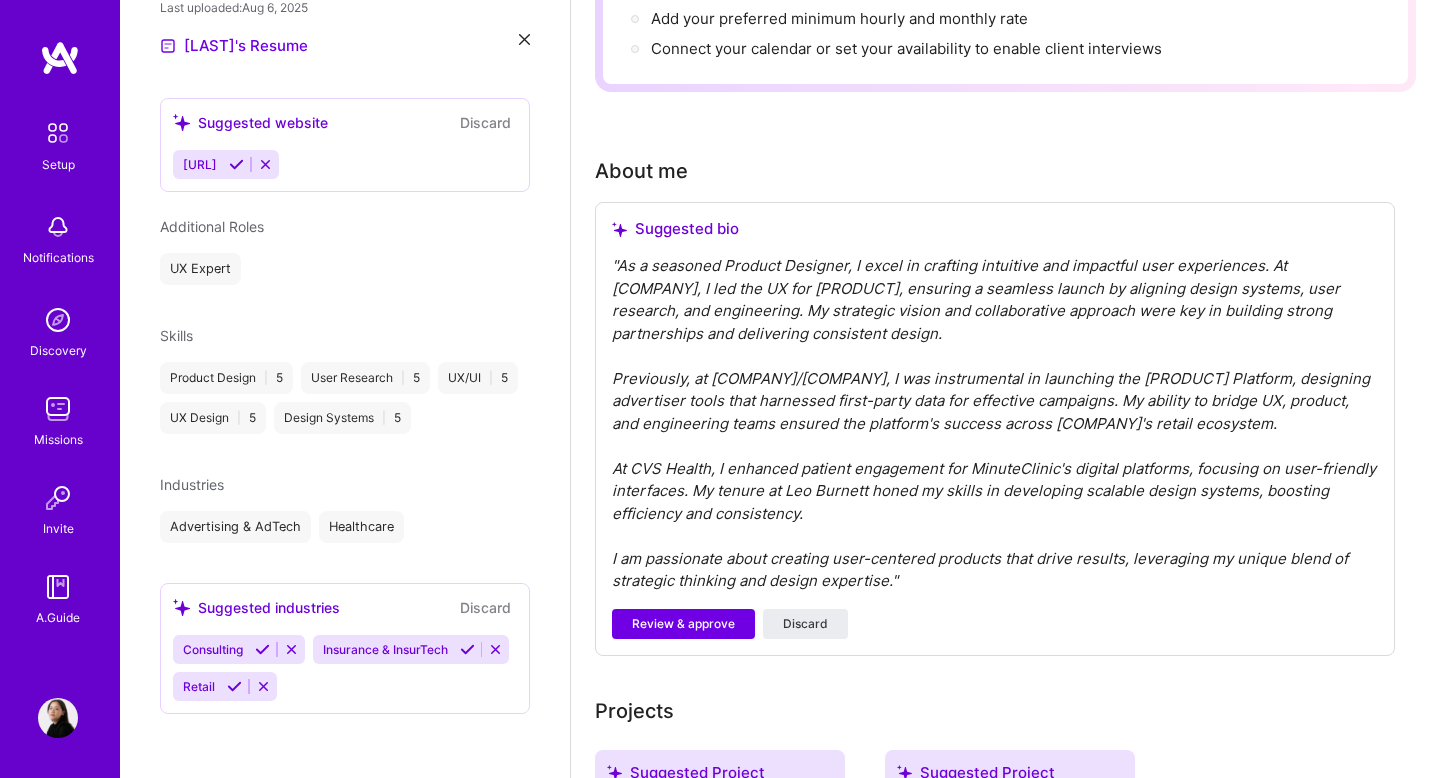 scroll, scrollTop: 572, scrollLeft: 0, axis: vertical 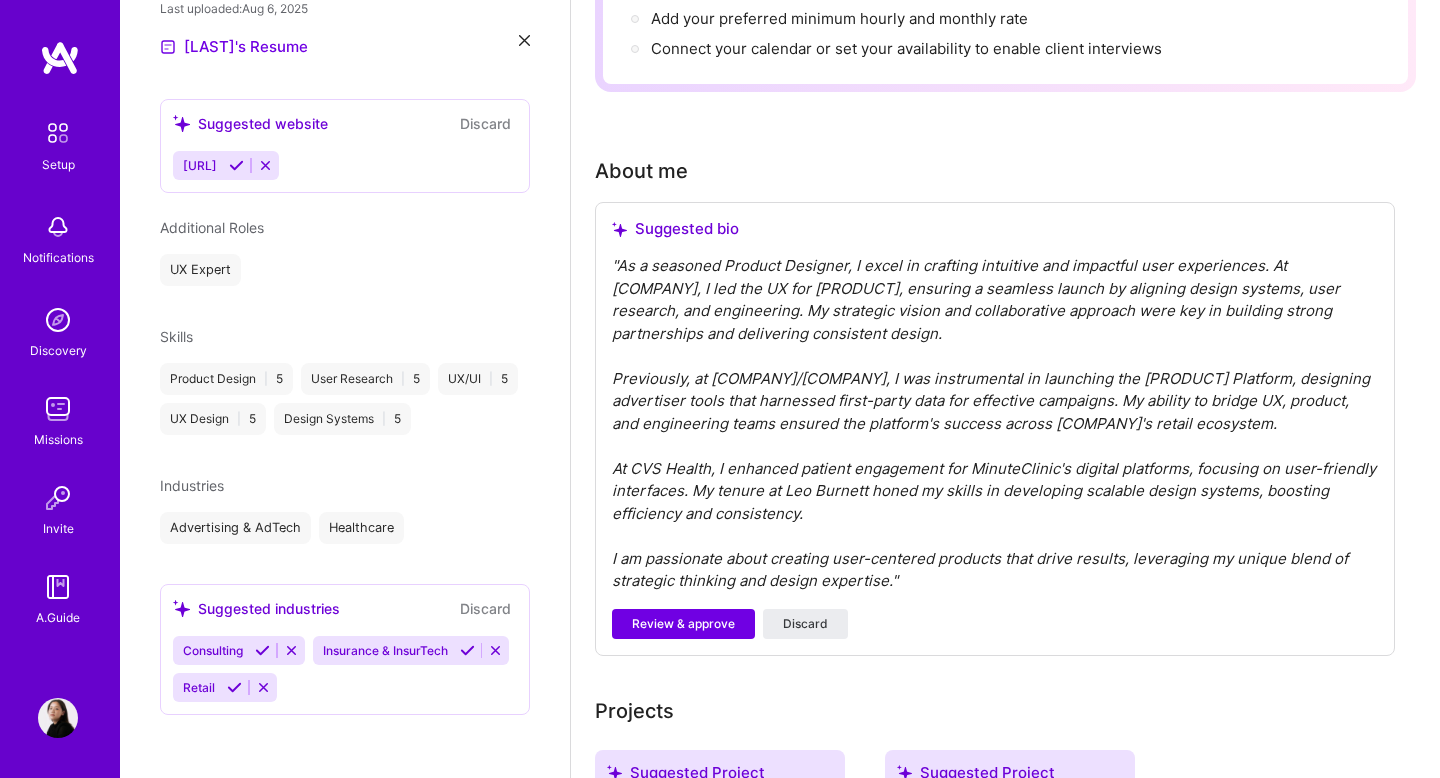 click at bounding box center [234, 687] 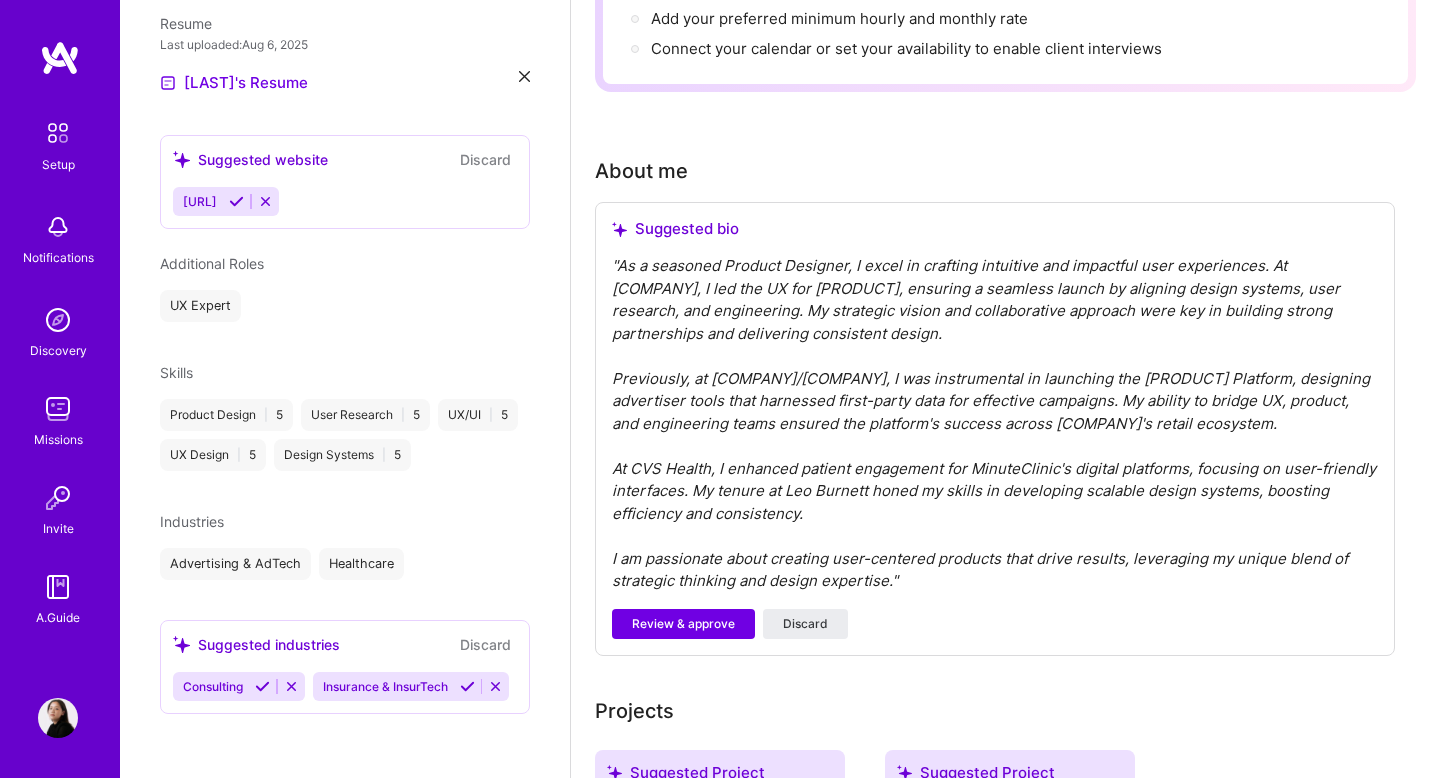 scroll, scrollTop: 536, scrollLeft: 0, axis: vertical 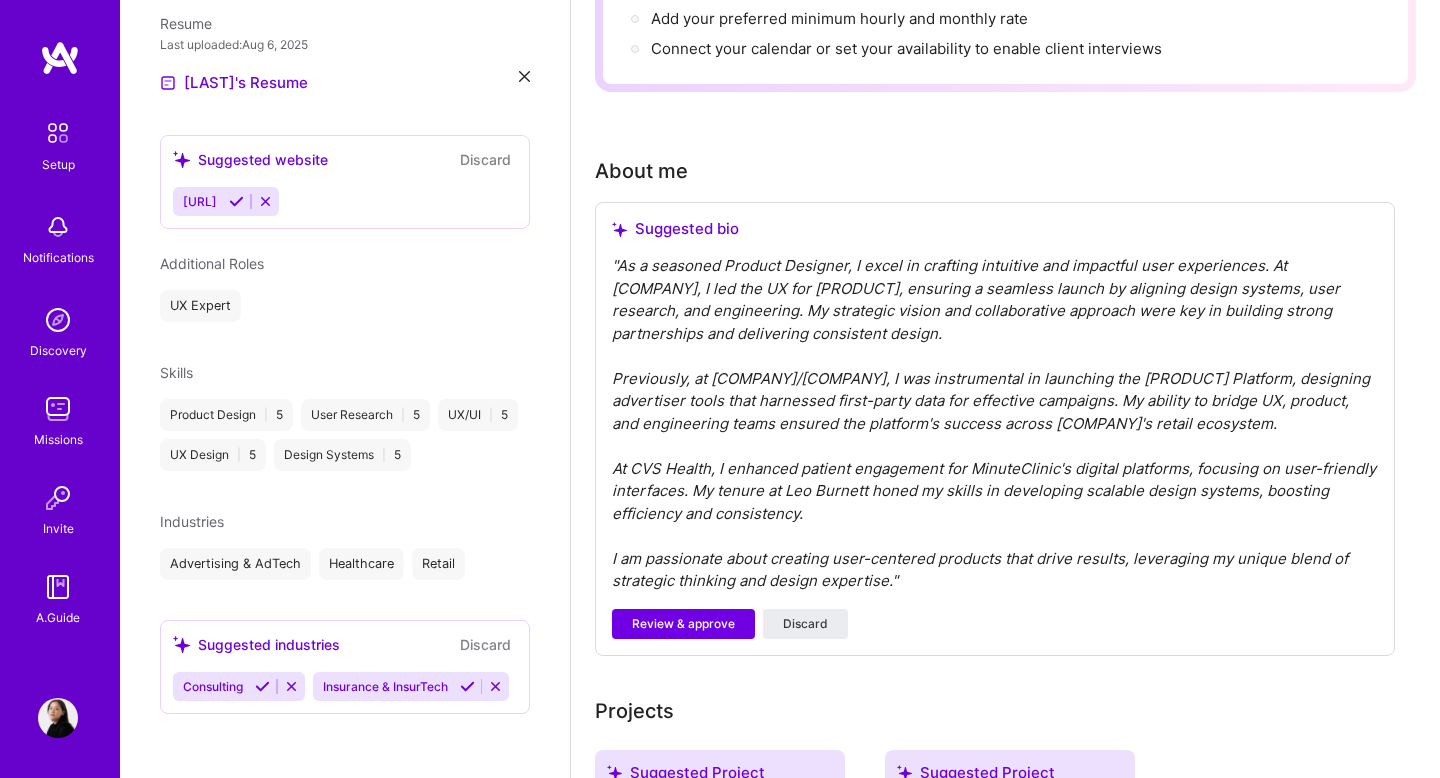click on "Suggested industries Discard" at bounding box center [345, 644] 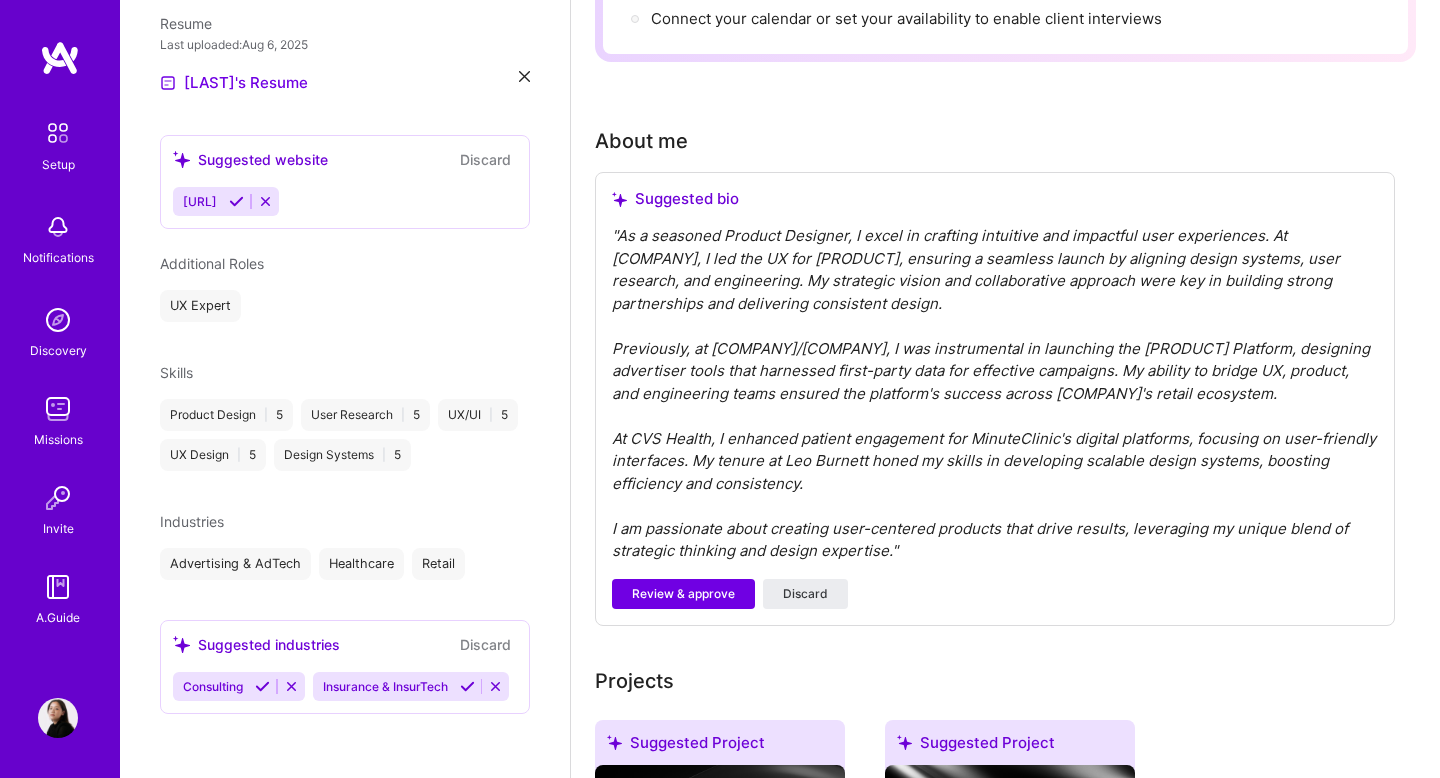 click on "Discard" at bounding box center (485, 644) 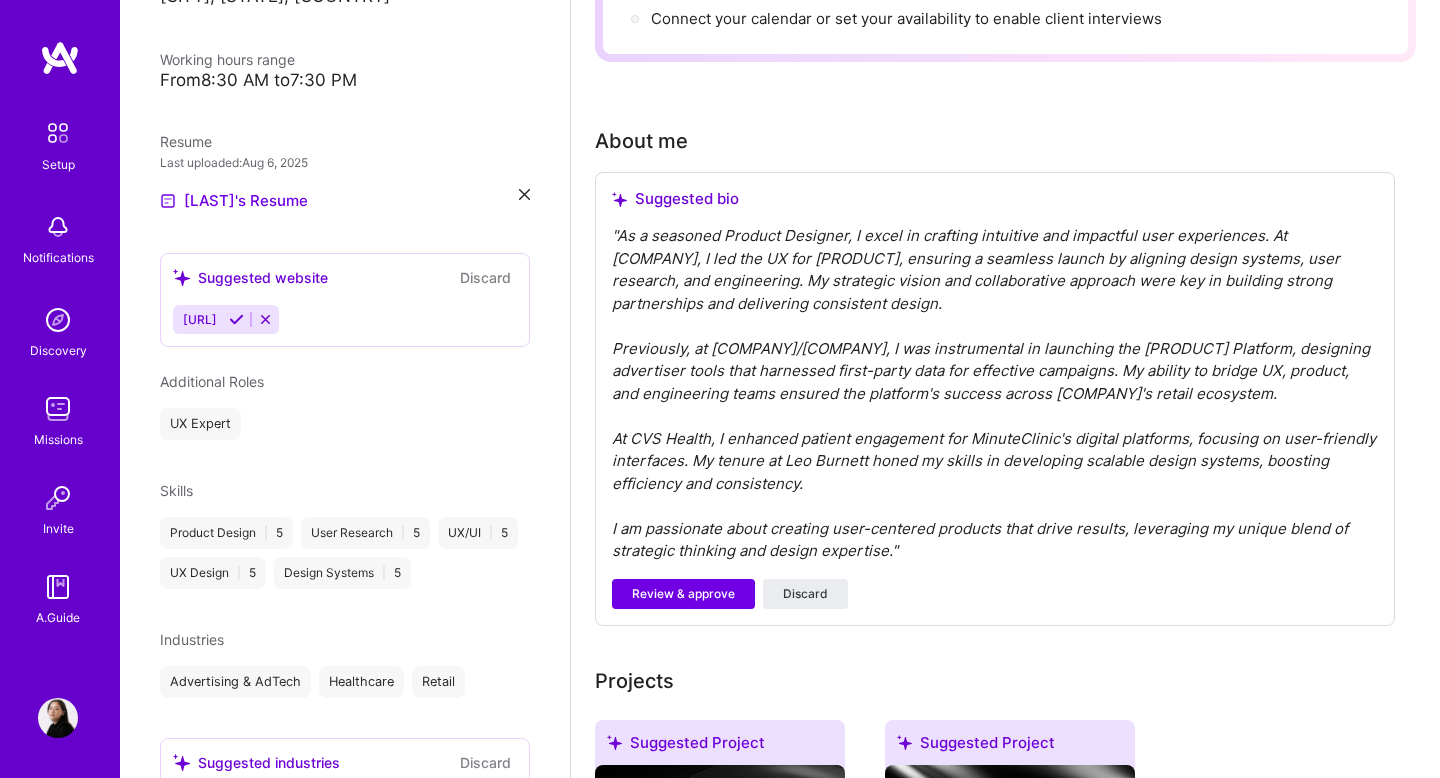 scroll, scrollTop: 536, scrollLeft: 0, axis: vertical 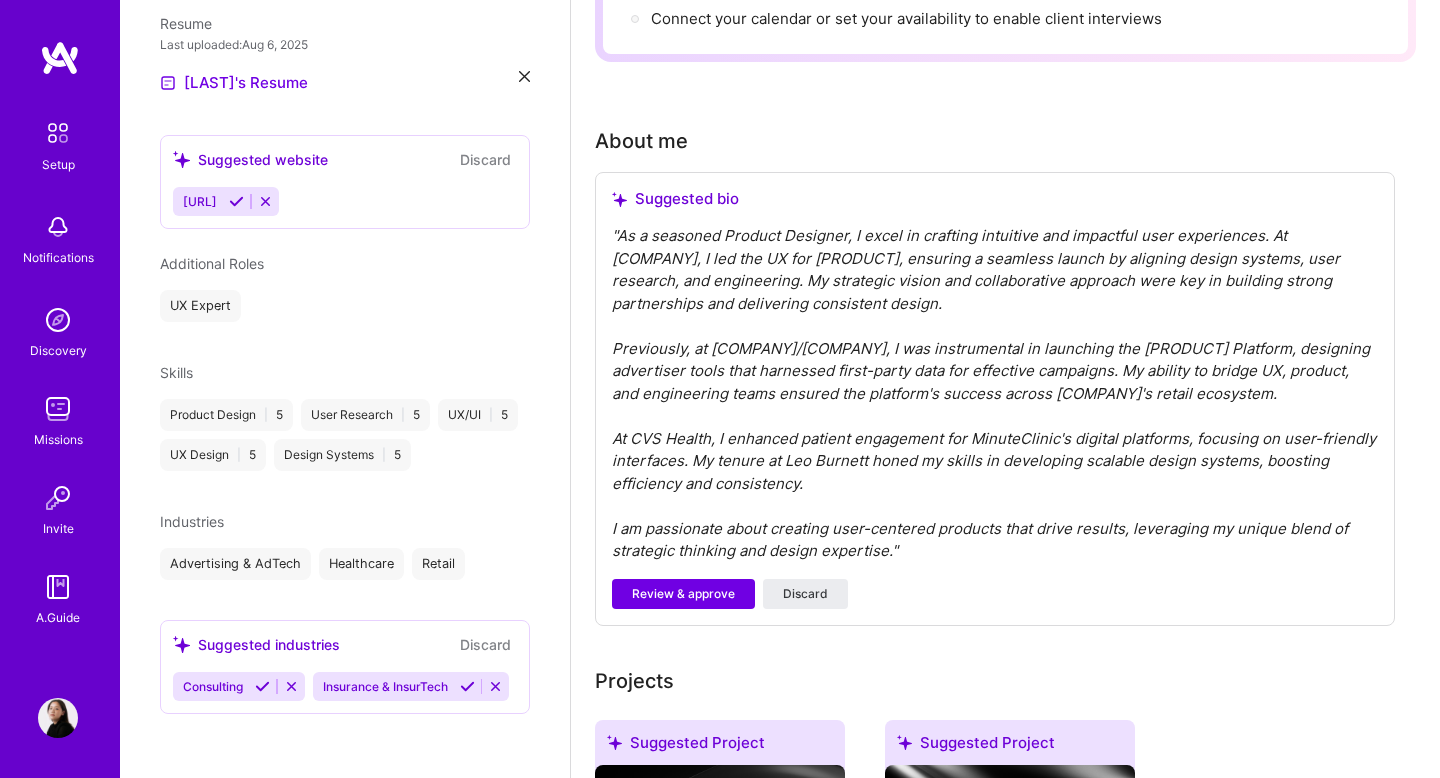 click on "Discard" at bounding box center (485, 644) 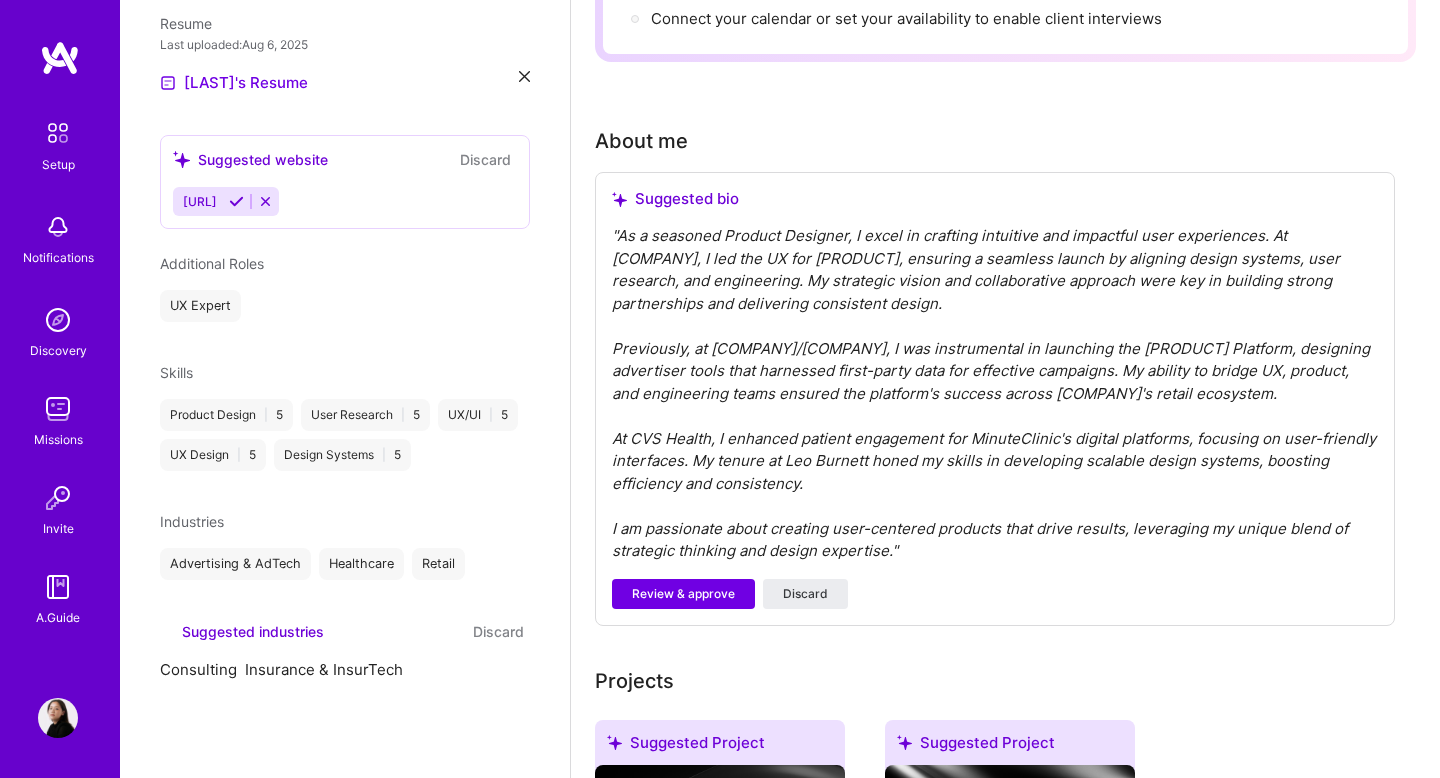 scroll, scrollTop: 536, scrollLeft: 0, axis: vertical 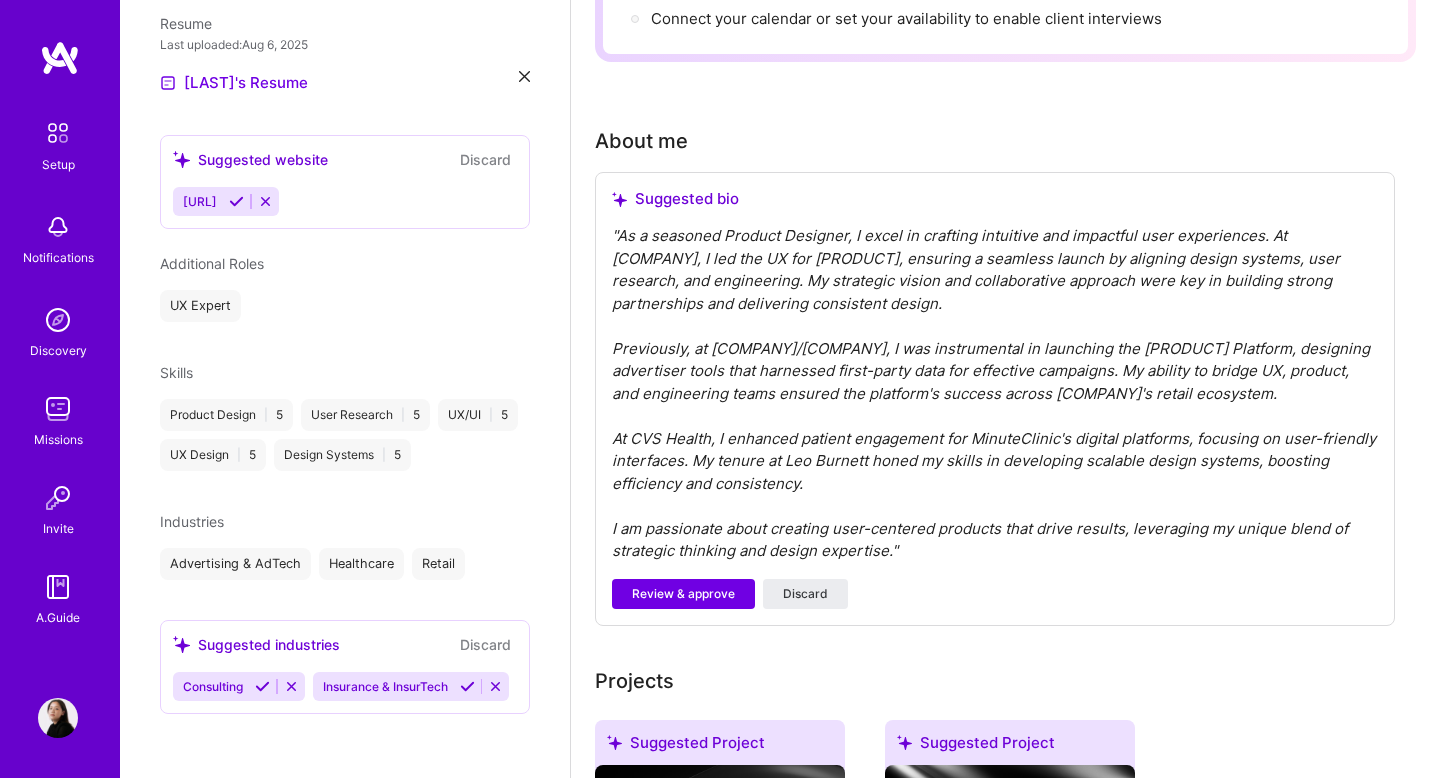 click on "Discard" at bounding box center [485, 644] 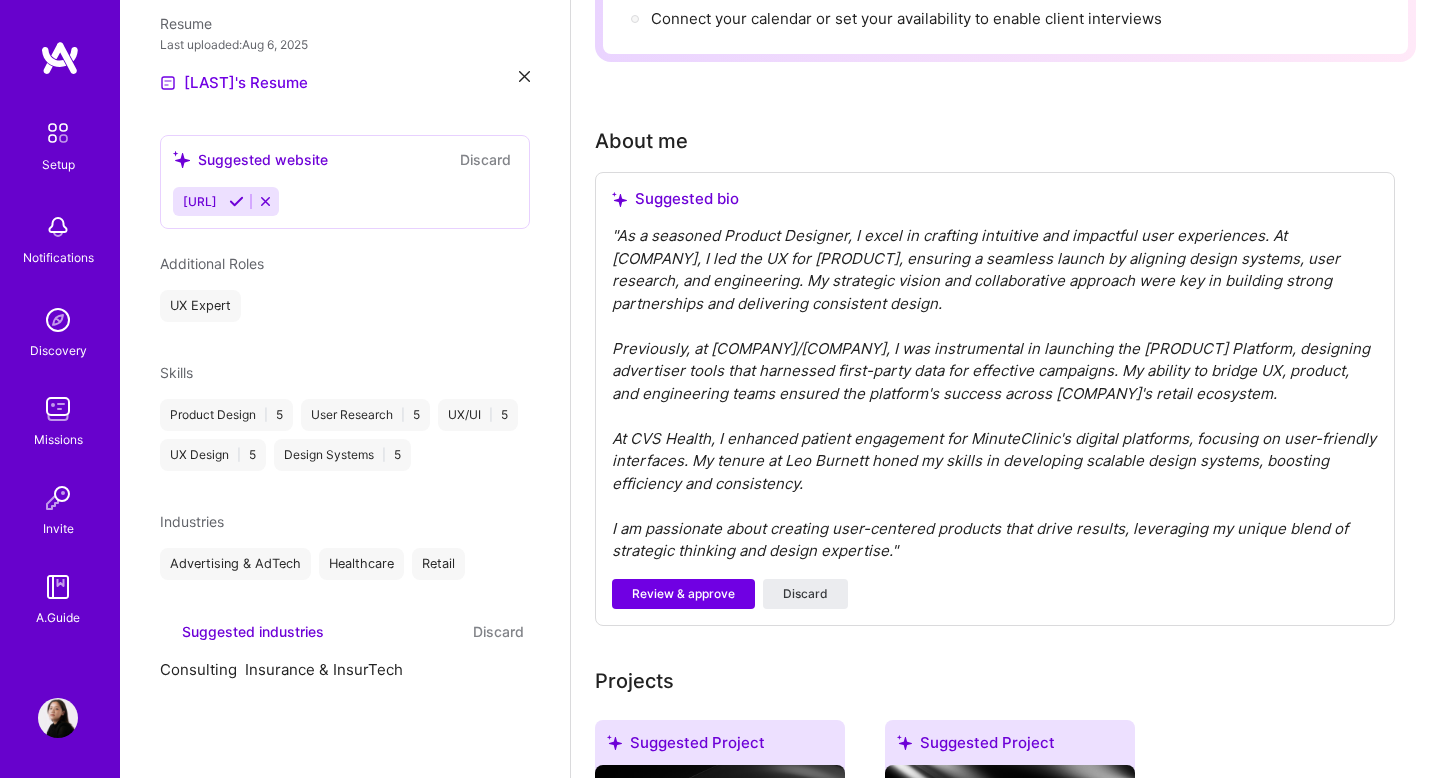scroll, scrollTop: 536, scrollLeft: 0, axis: vertical 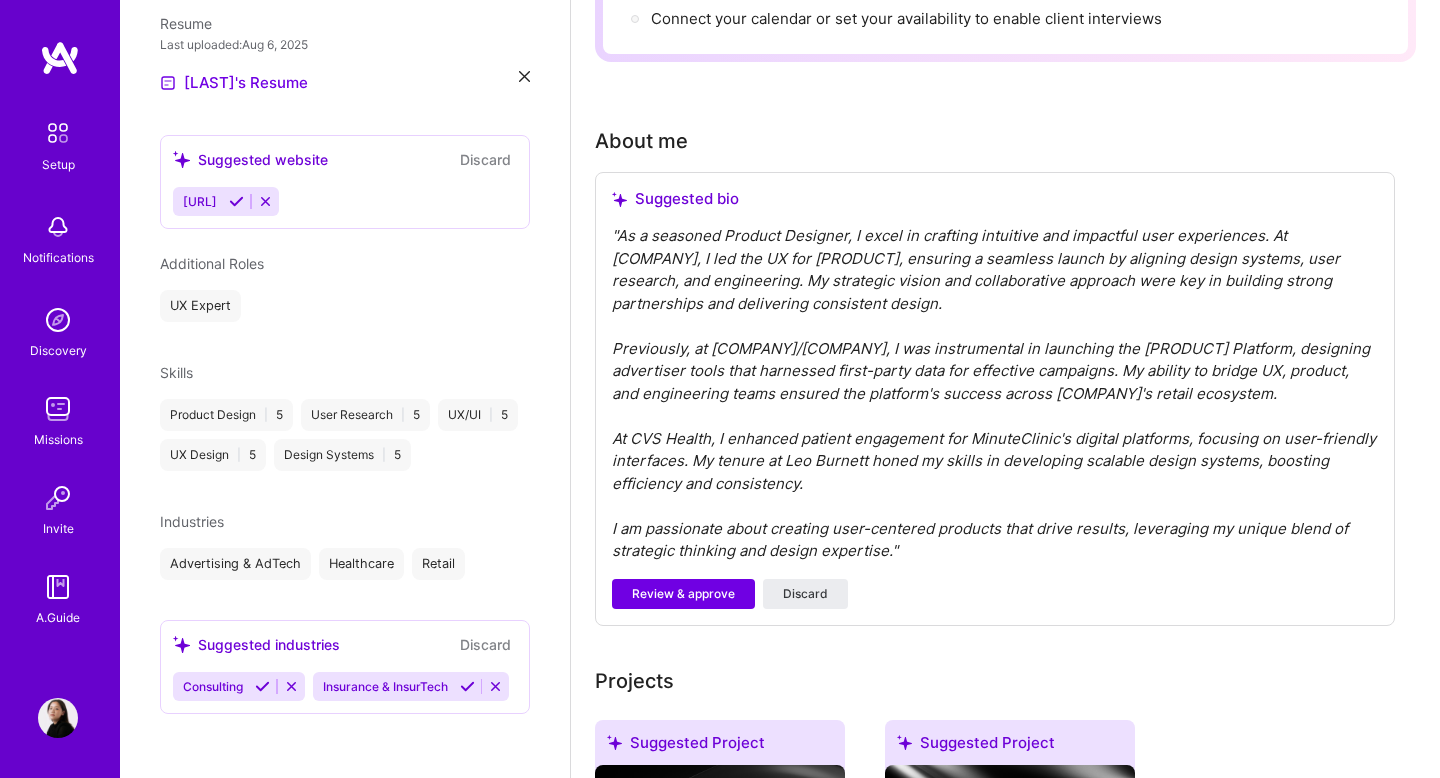 click at bounding box center [236, 201] 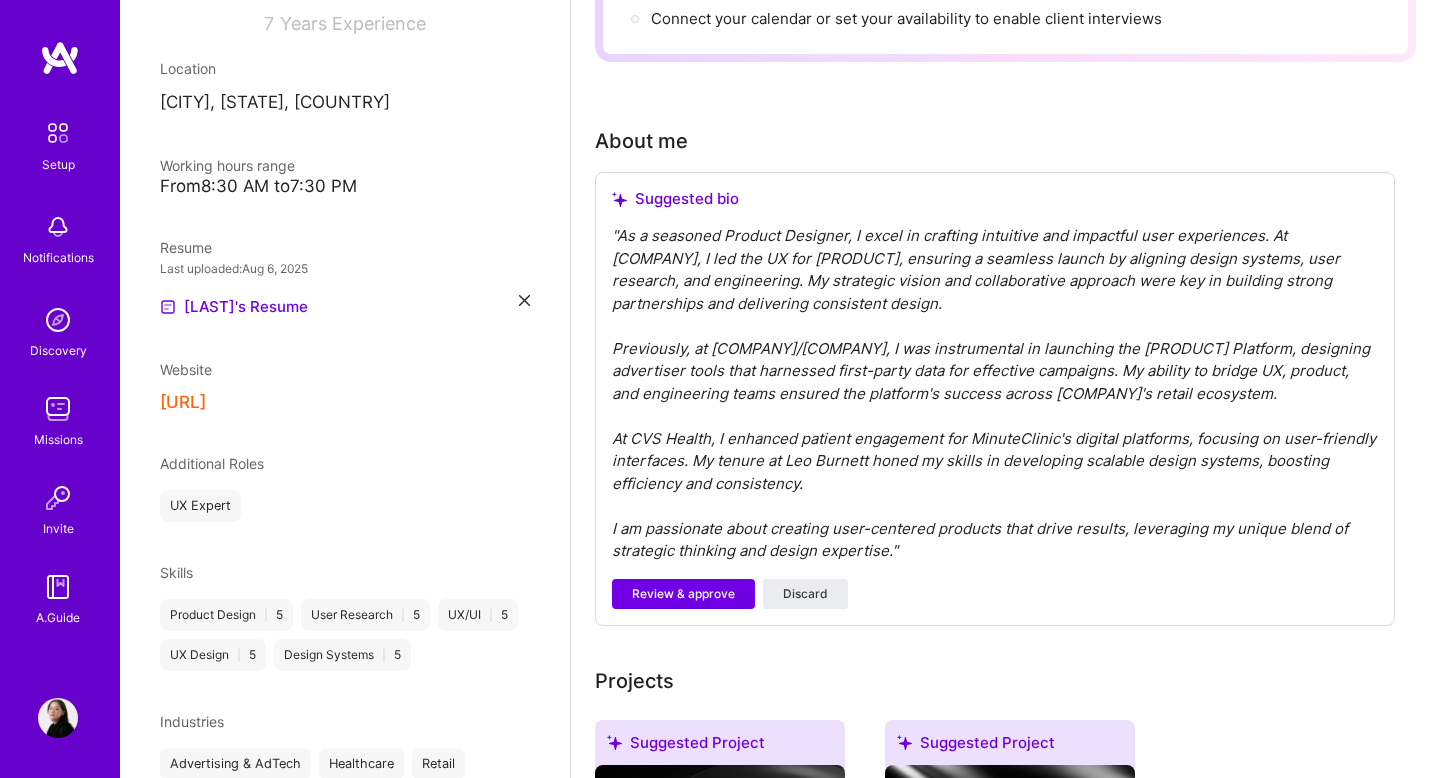 scroll, scrollTop: 311, scrollLeft: 0, axis: vertical 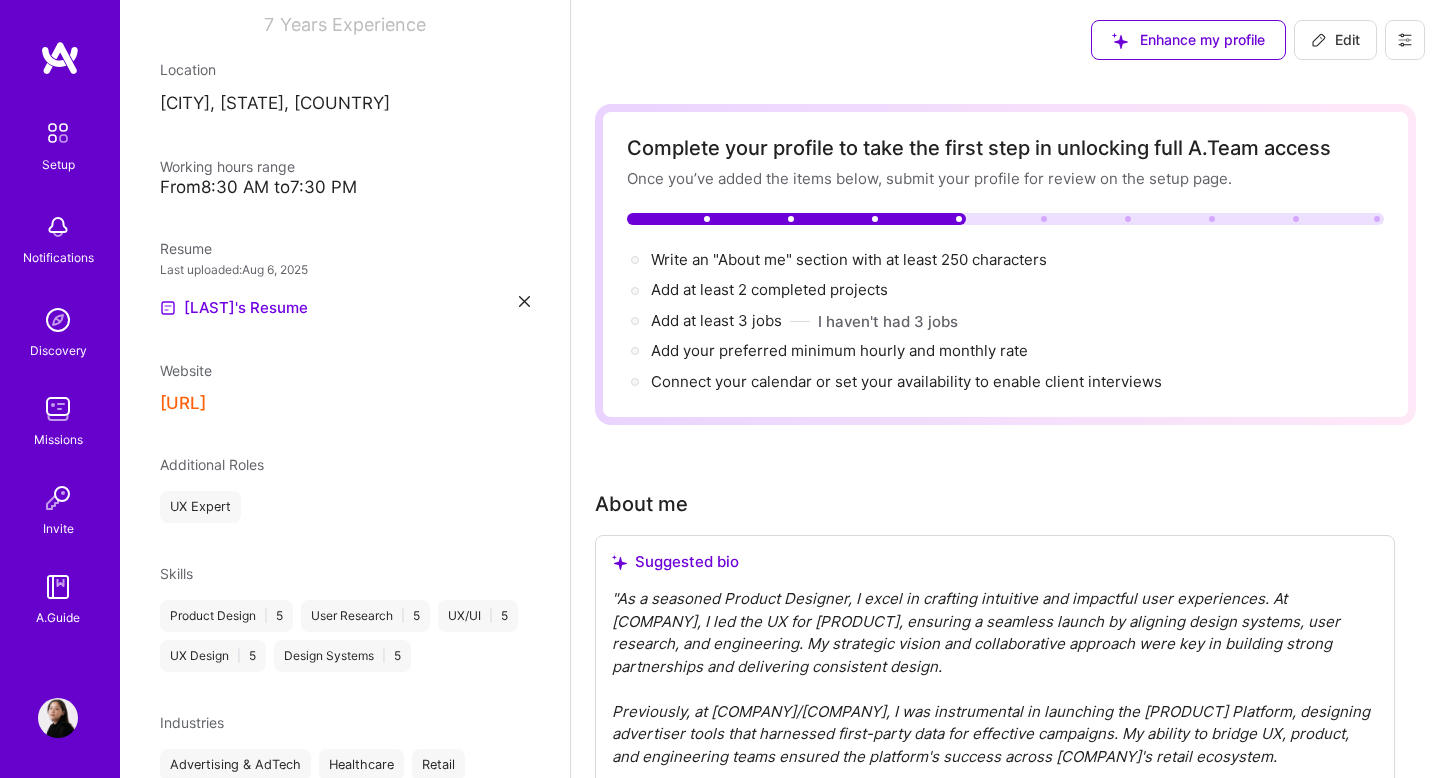 click at bounding box center (58, 718) 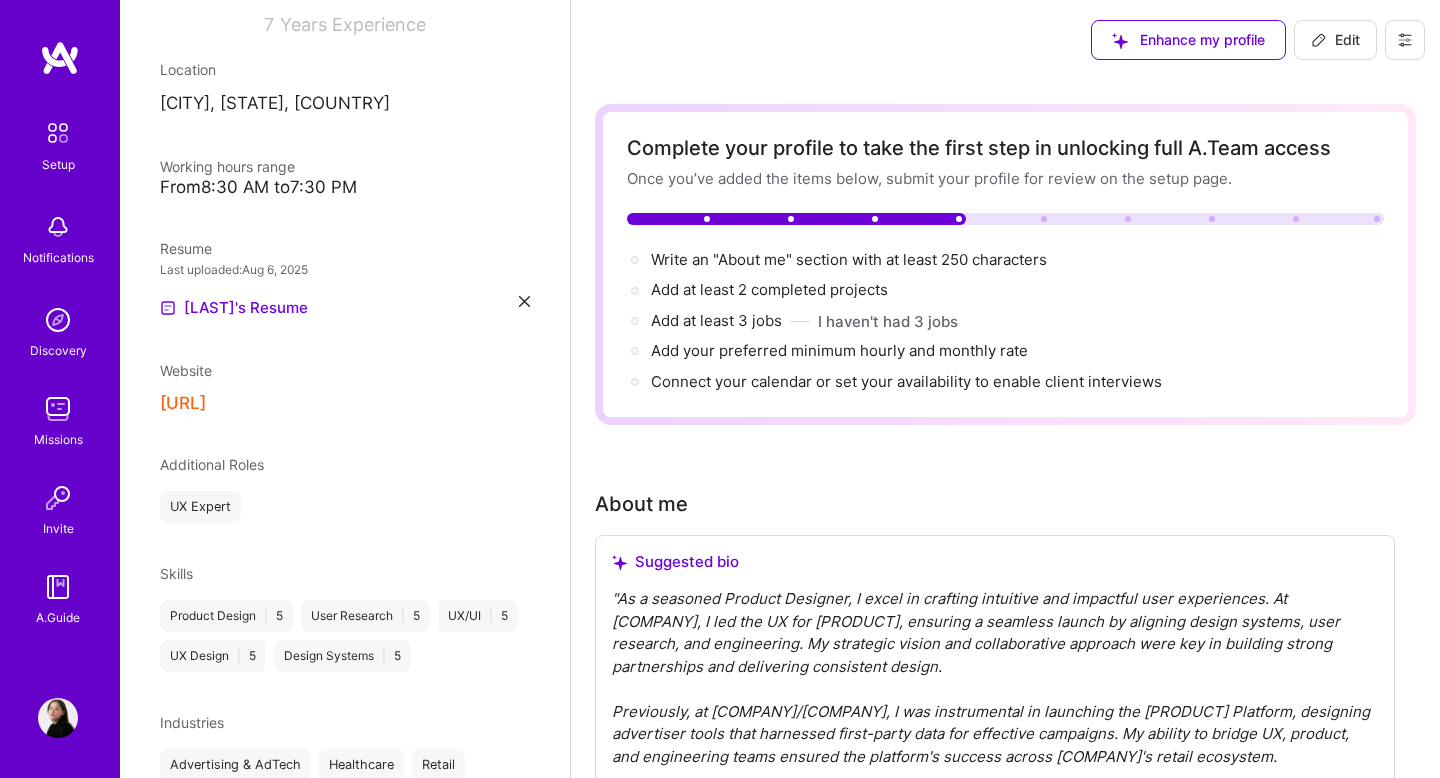 scroll, scrollTop: 0, scrollLeft: 0, axis: both 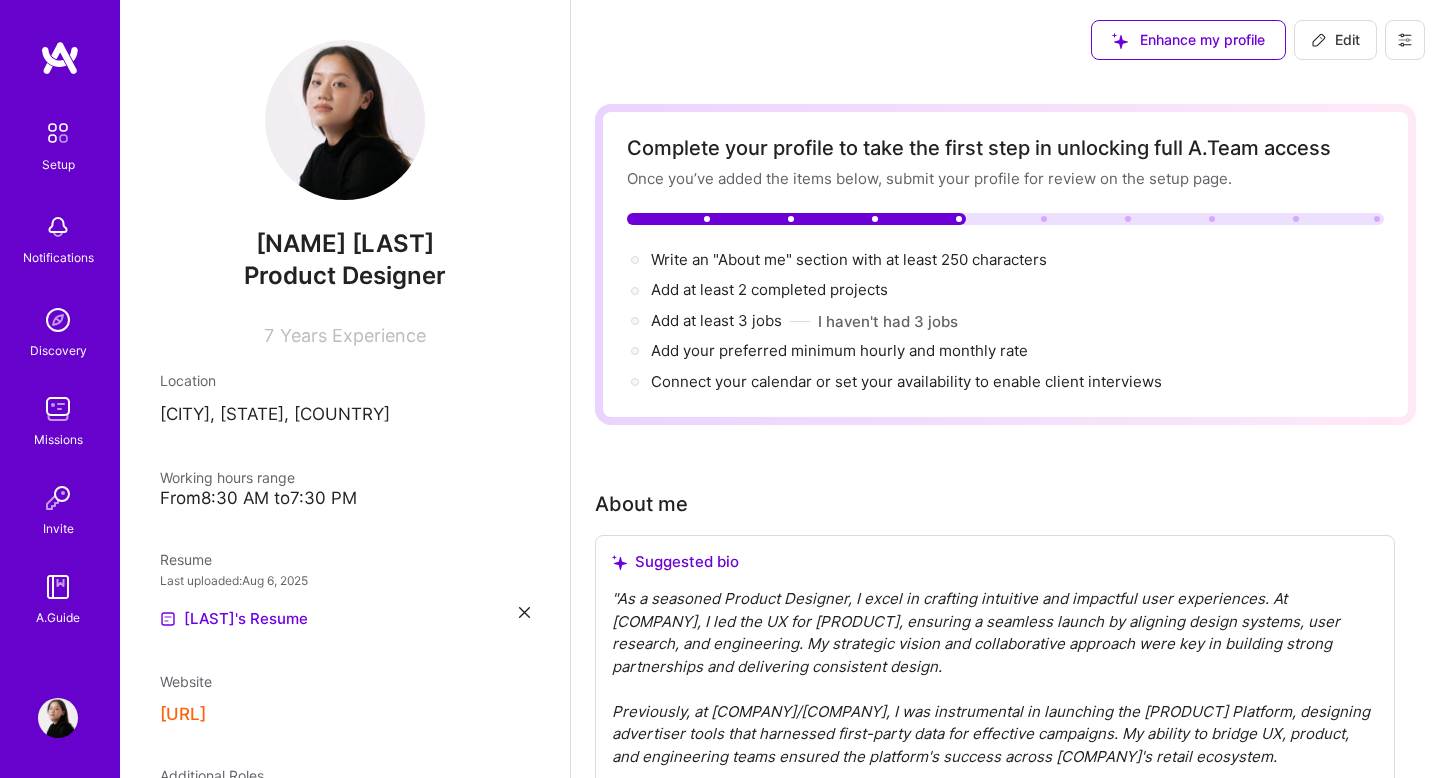 click at bounding box center [58, 133] 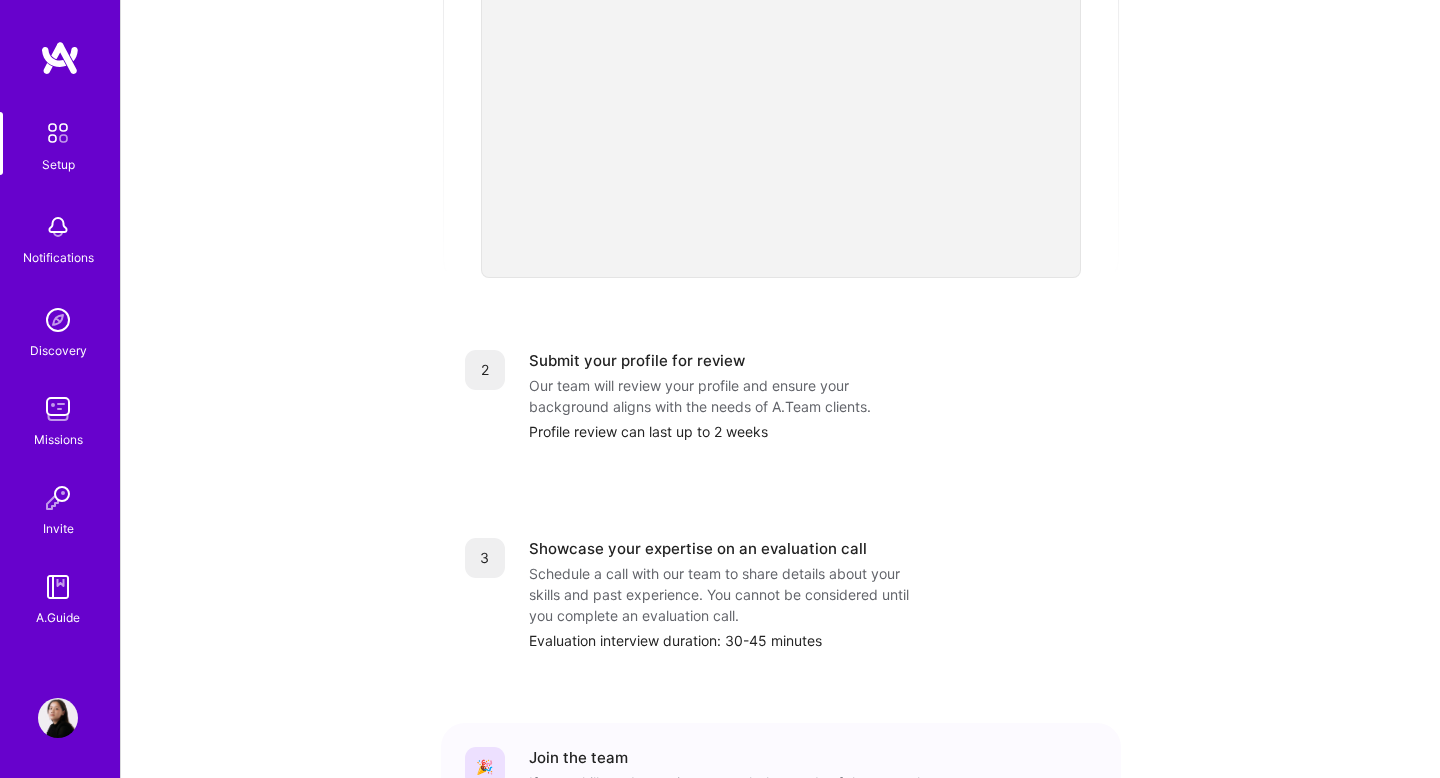 scroll, scrollTop: 741, scrollLeft: 0, axis: vertical 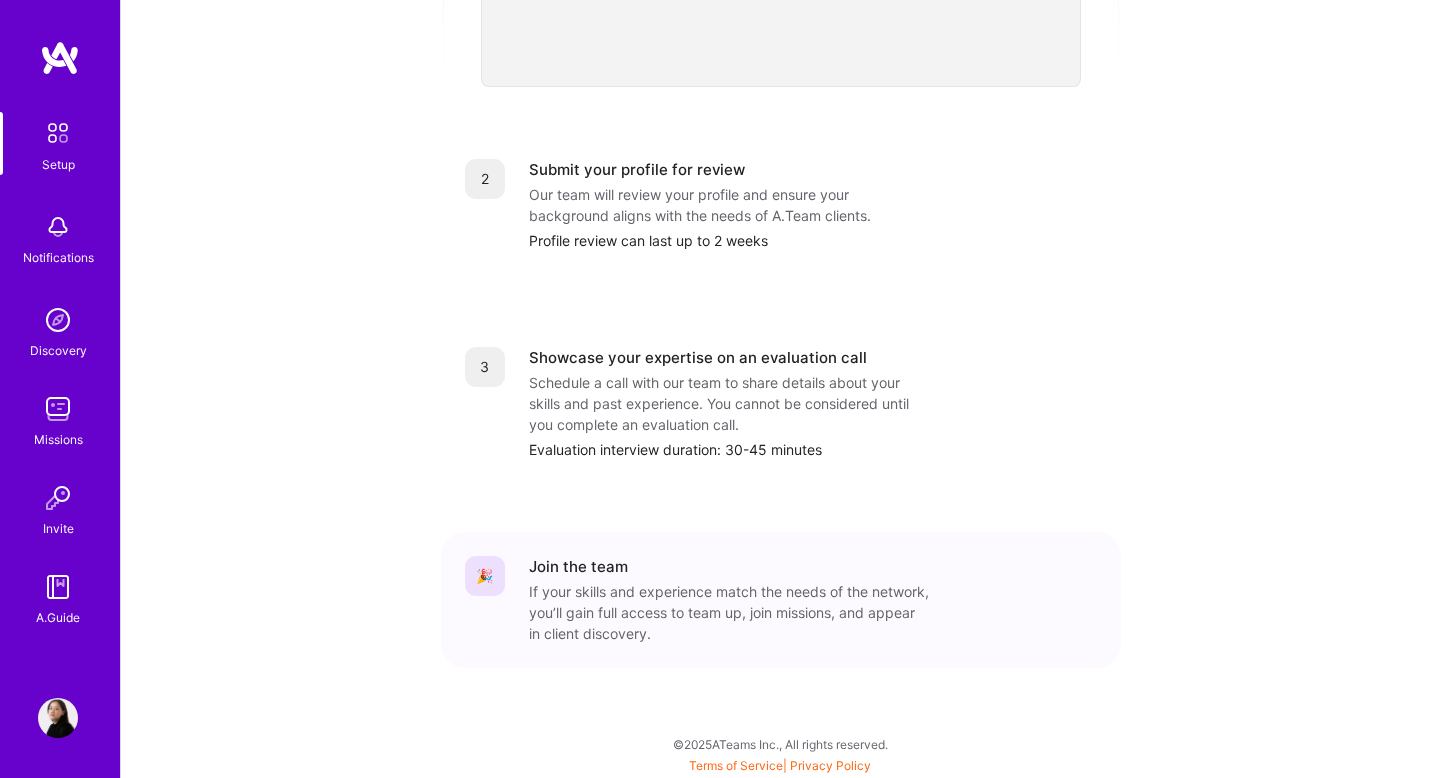 click at bounding box center (58, 409) 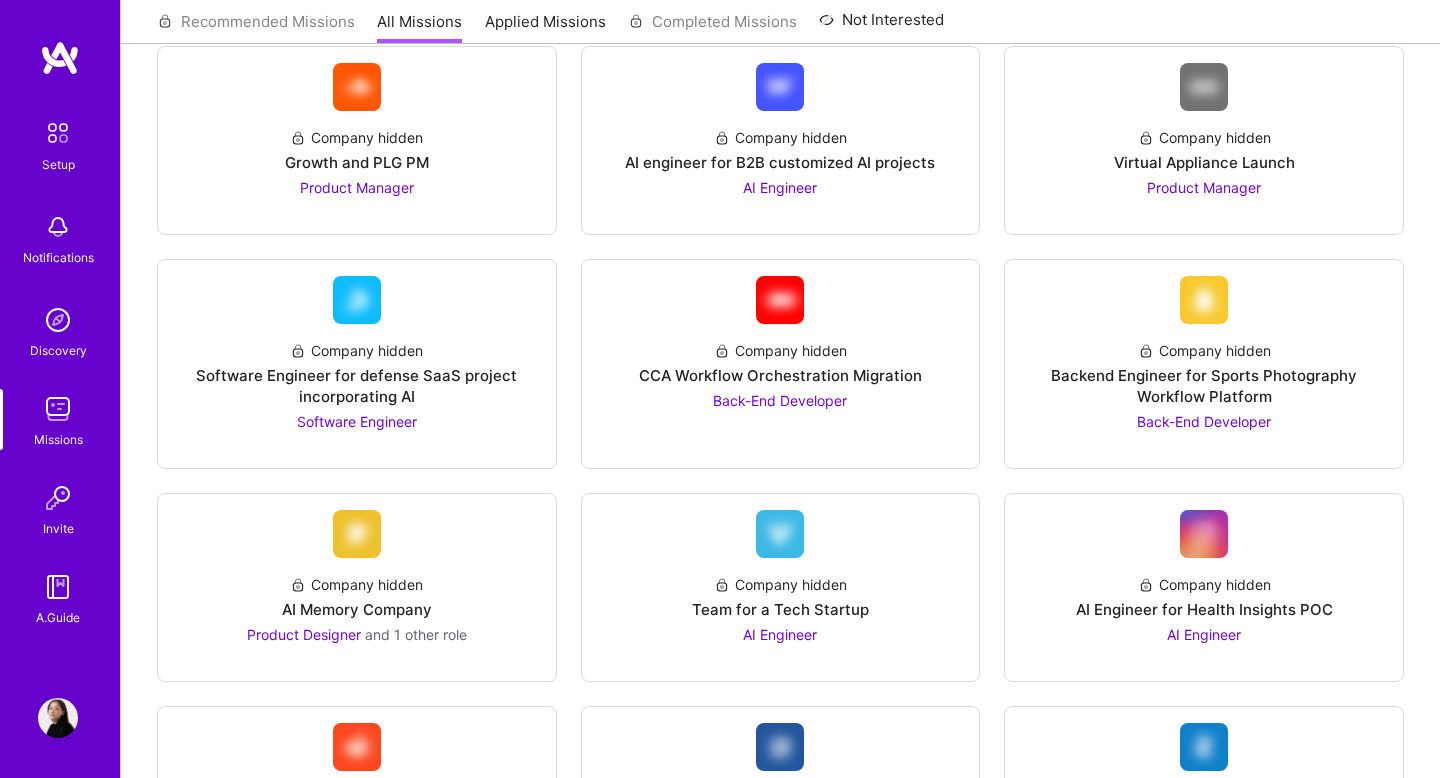 scroll, scrollTop: 0, scrollLeft: 0, axis: both 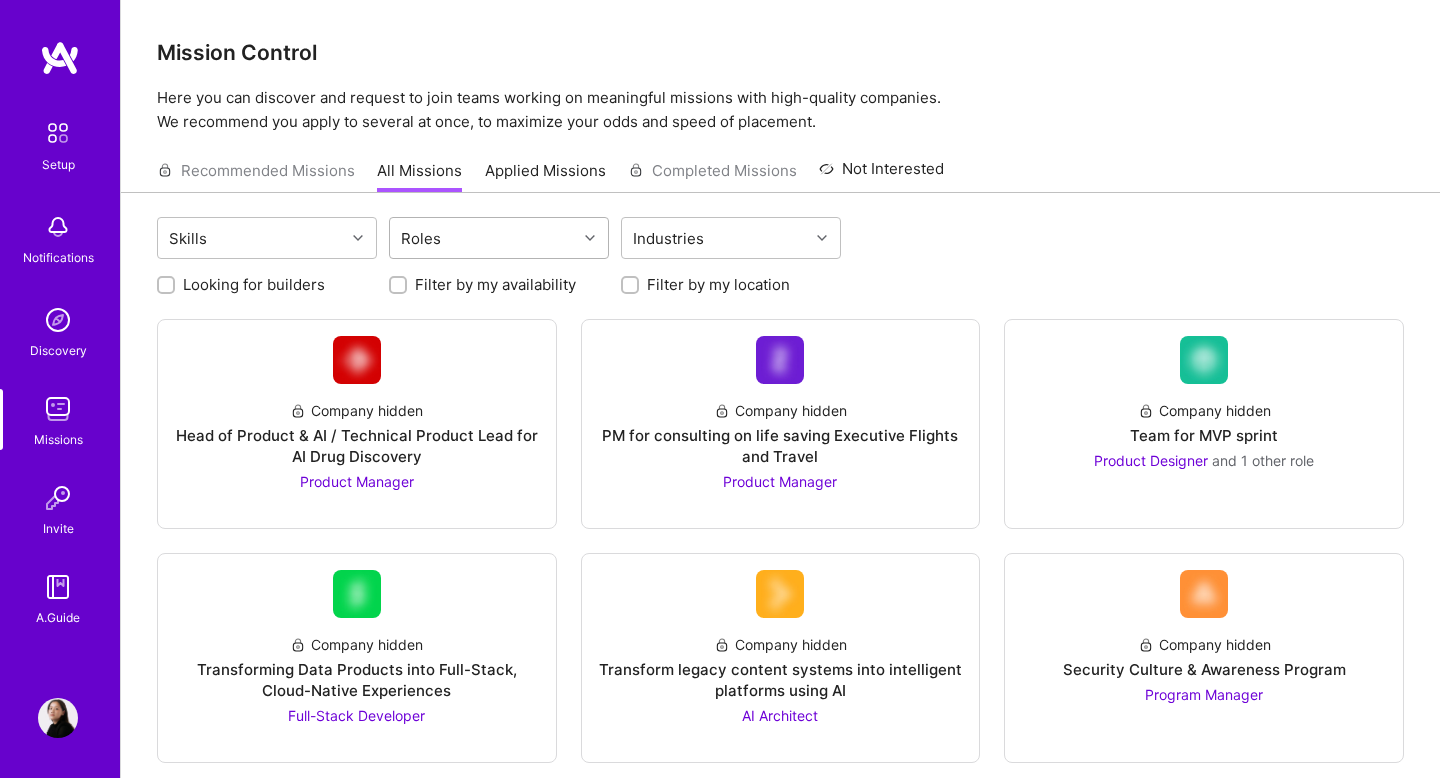 click on "Roles" at bounding box center [483, 238] 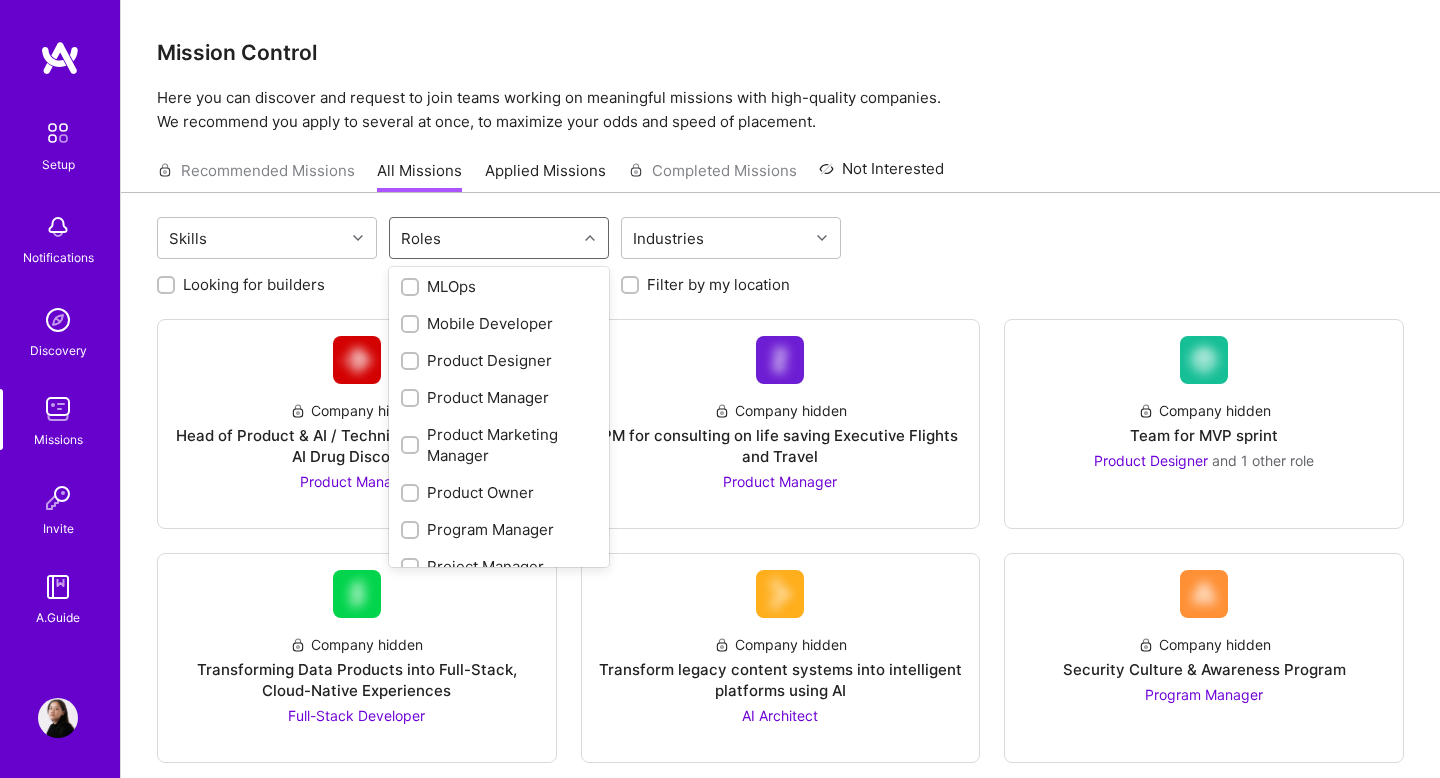scroll, scrollTop: 1140, scrollLeft: 0, axis: vertical 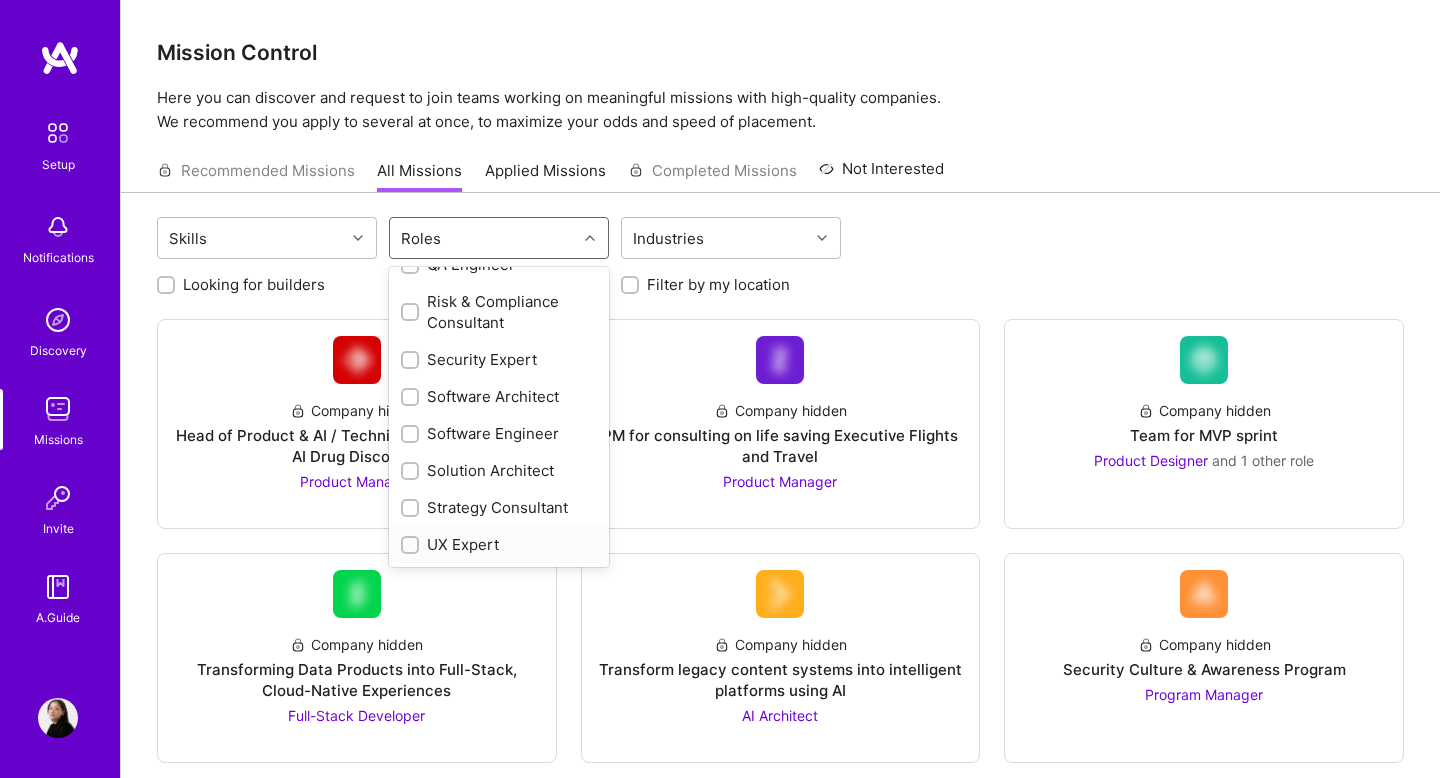 click at bounding box center [412, 546] 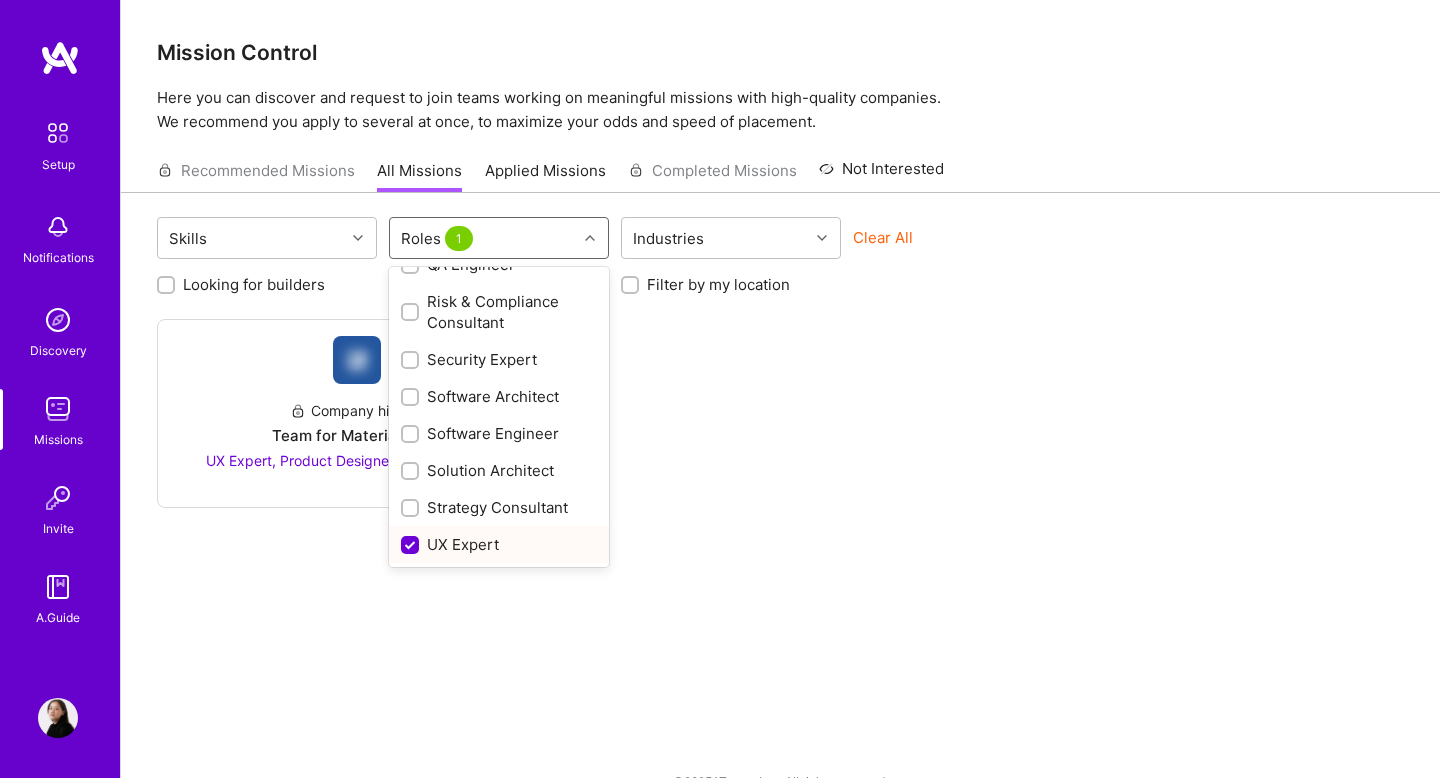 click on "UX Expert" at bounding box center (499, 544) 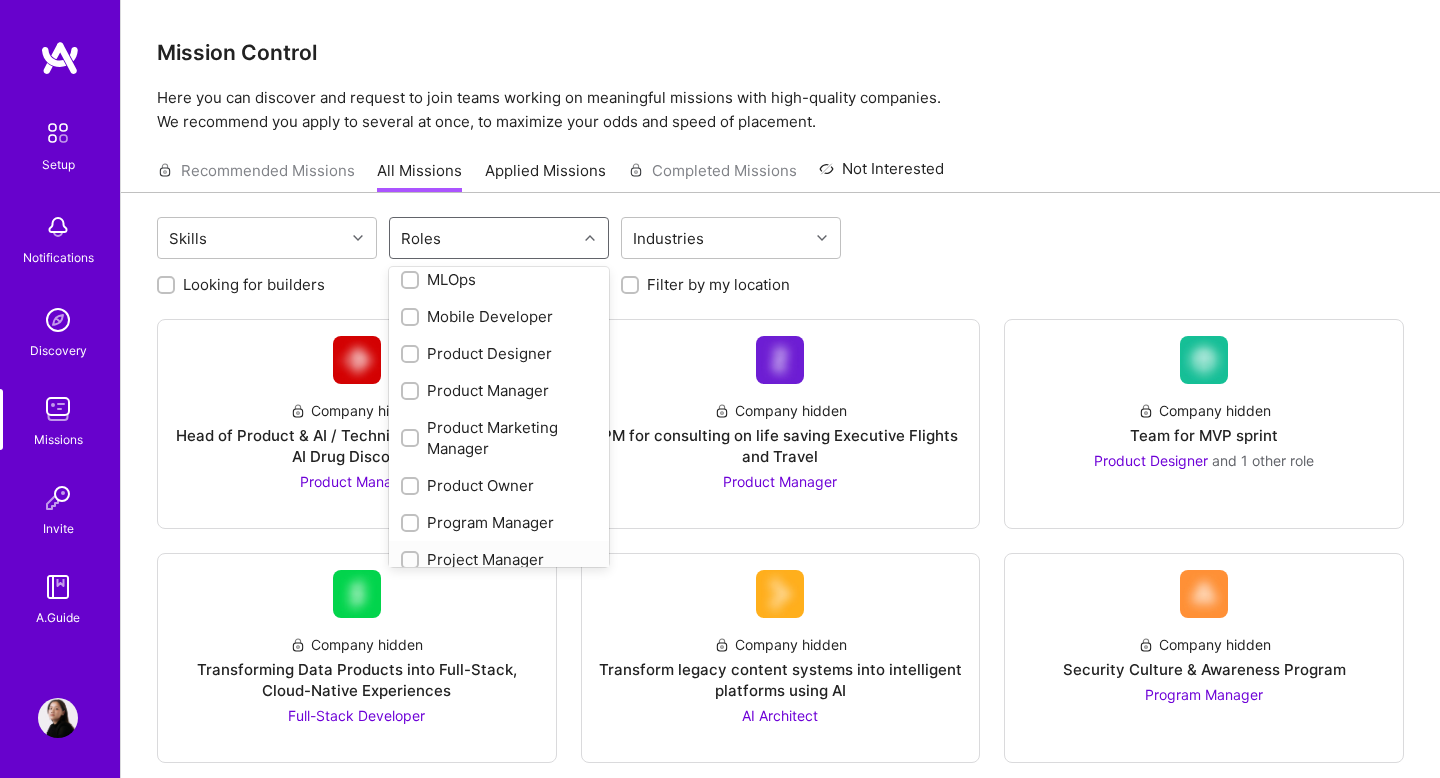 scroll, scrollTop: 807, scrollLeft: 0, axis: vertical 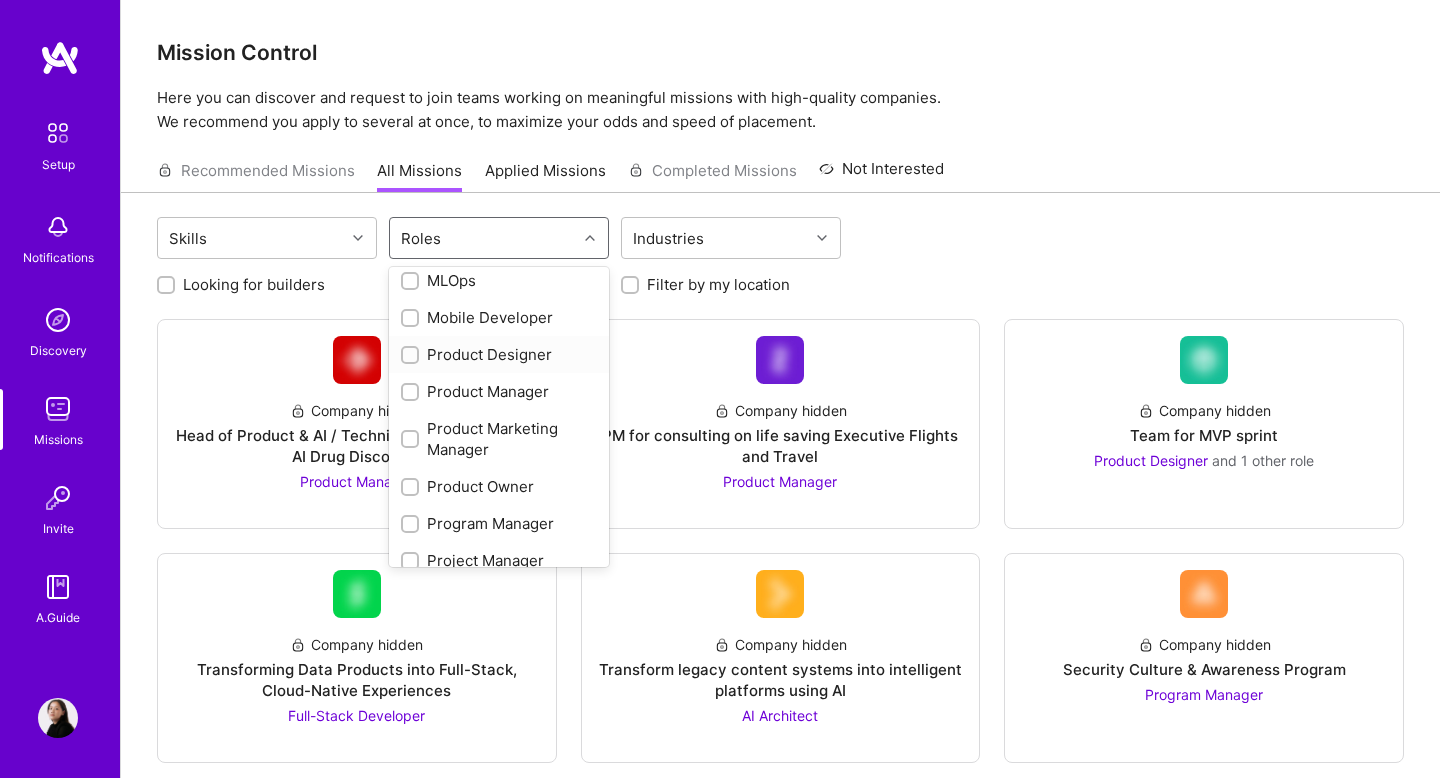 click at bounding box center (412, 356) 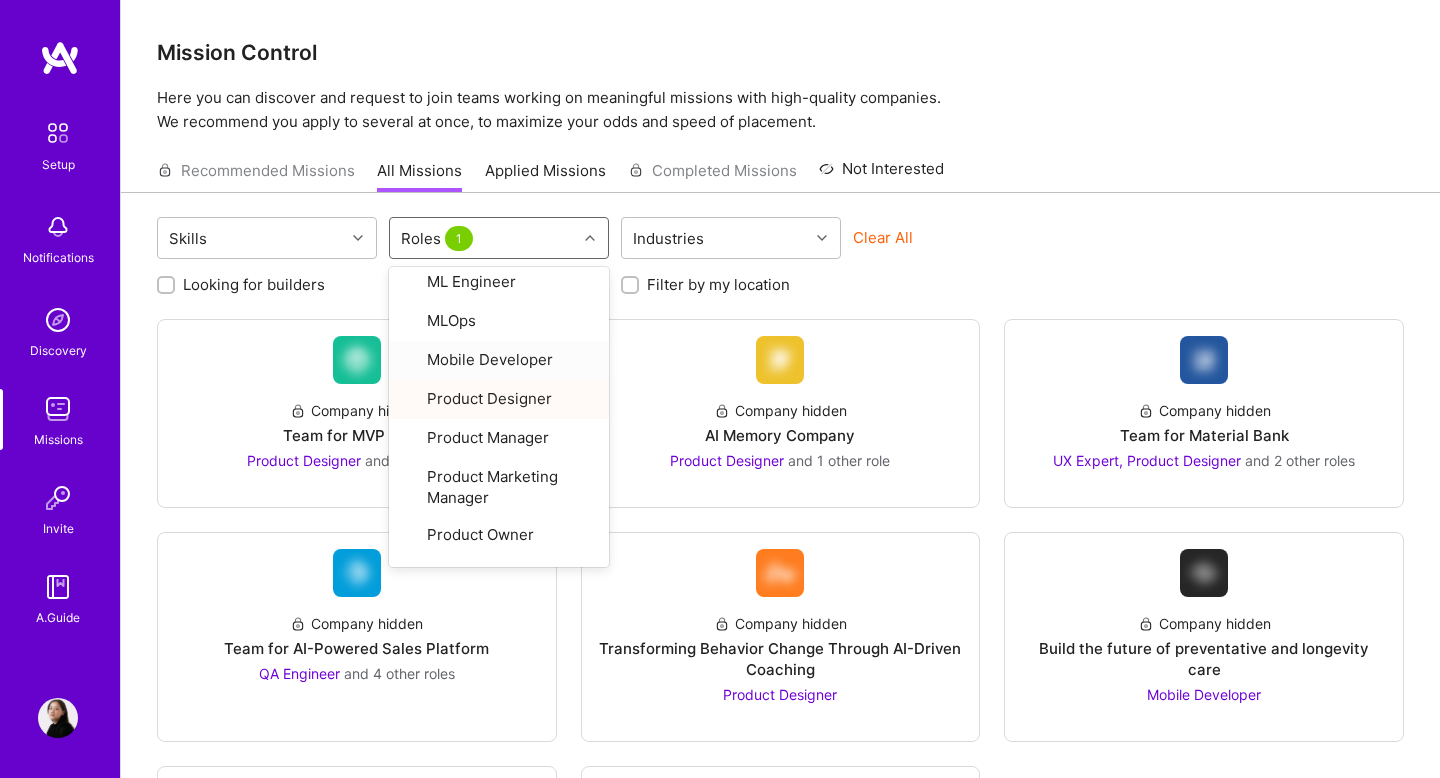 click on "Clear All" at bounding box center [963, 245] 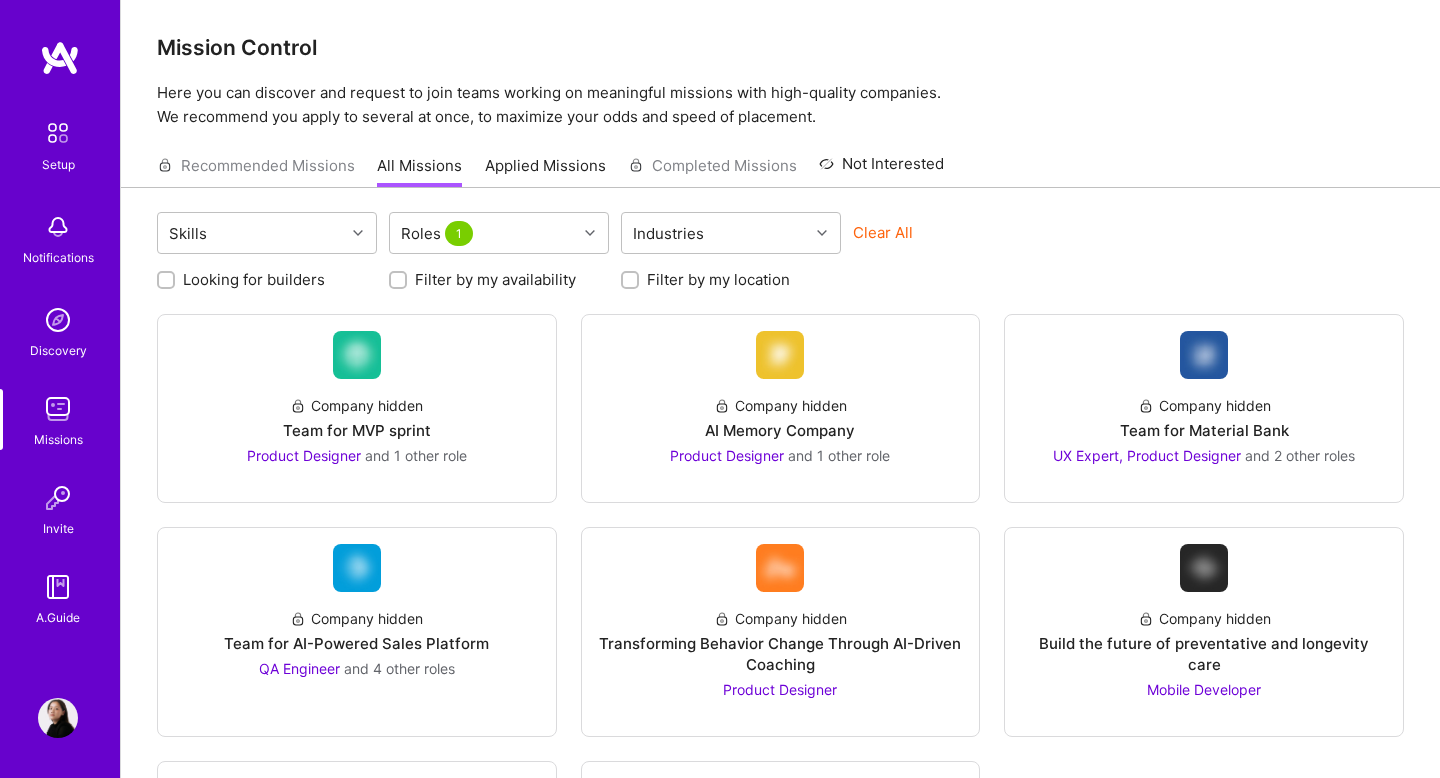 scroll, scrollTop: 17, scrollLeft: 0, axis: vertical 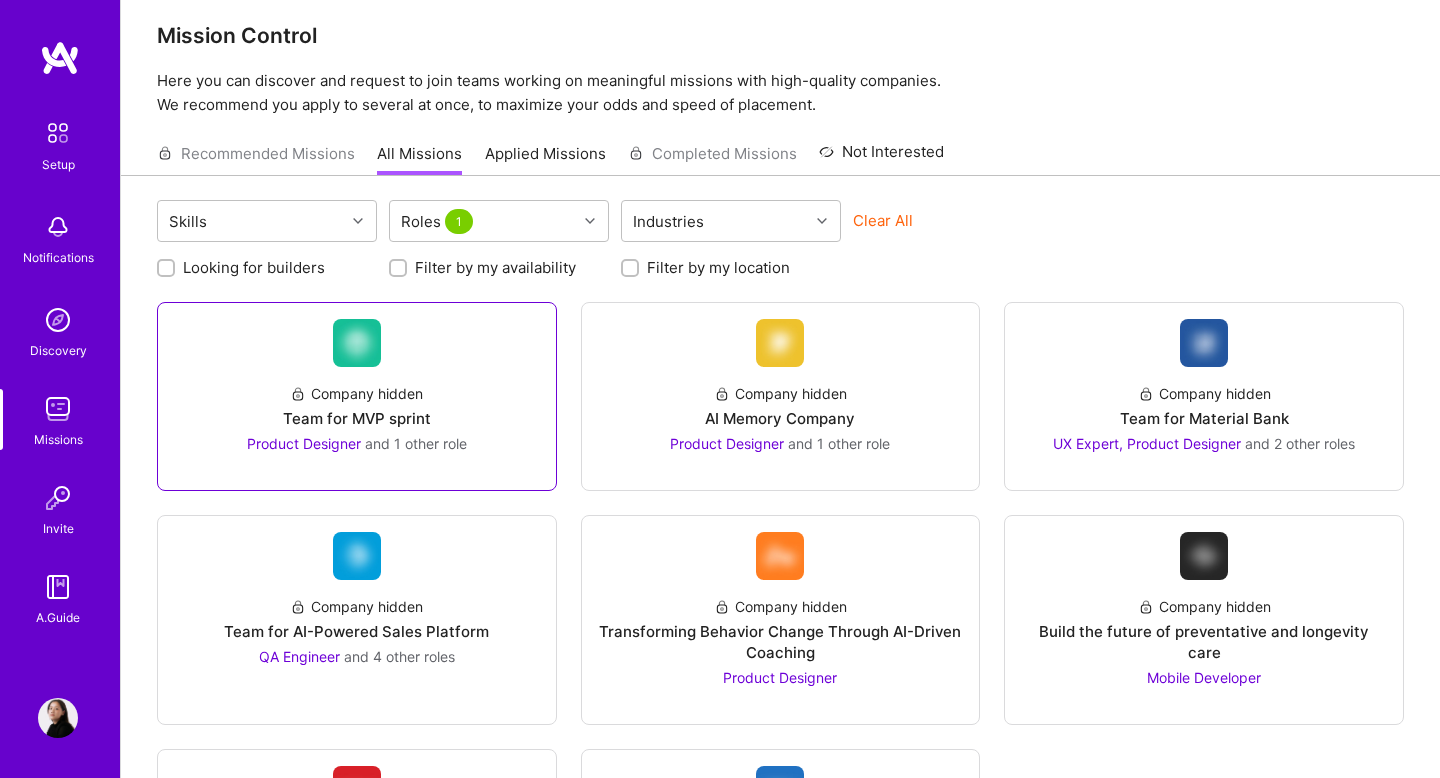 click on "Company hidden Team for MVP sprint Product Designer and 1 other role" at bounding box center (357, 410) 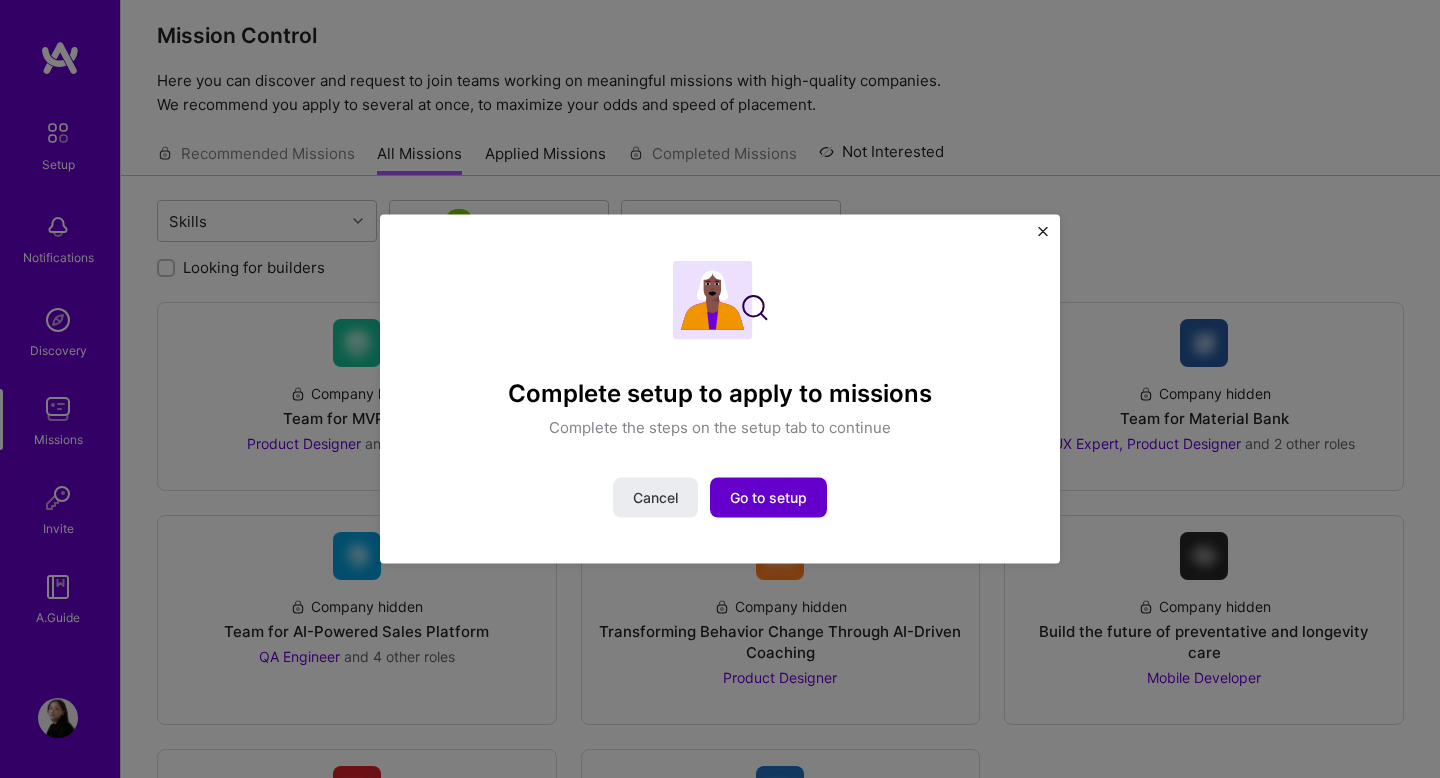 click on "Go to setup" at bounding box center [768, 497] 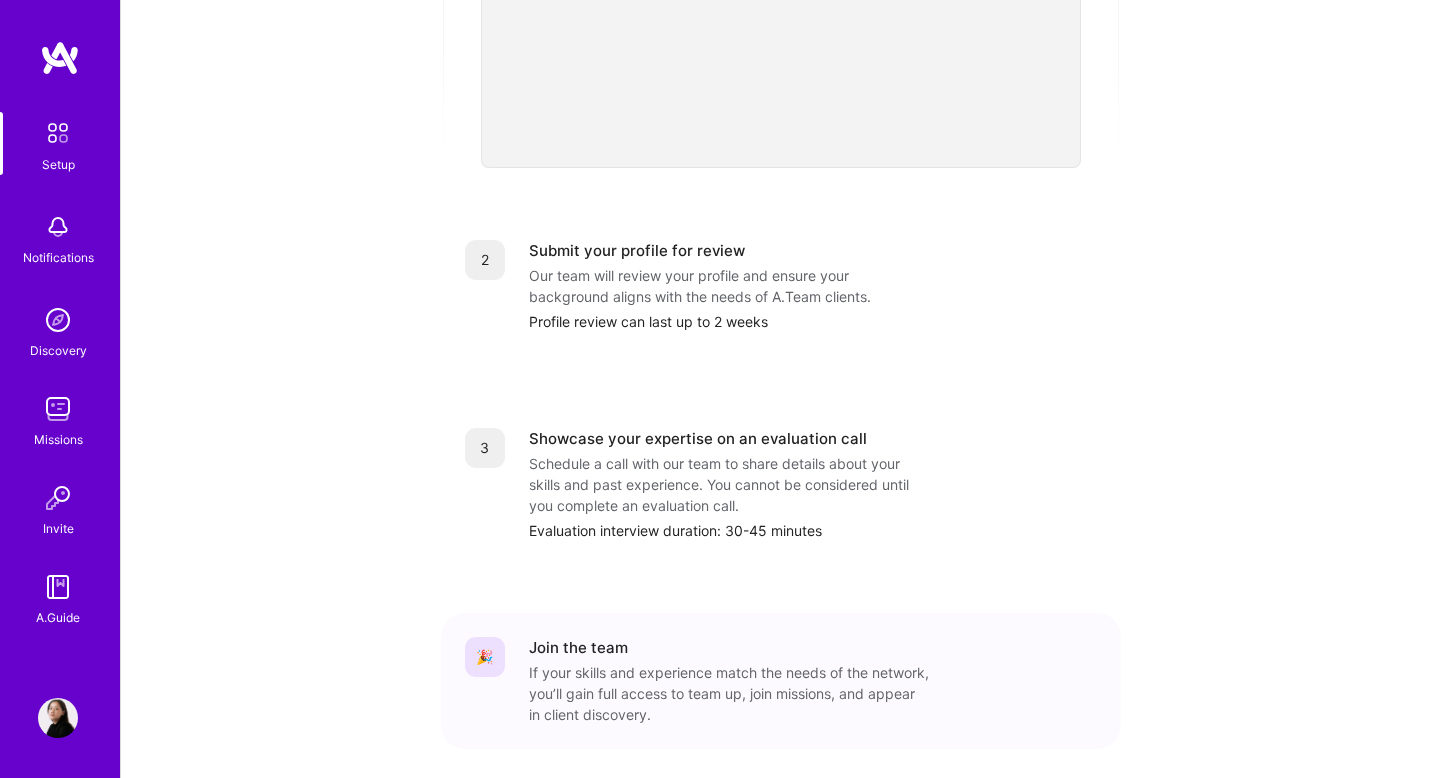 scroll, scrollTop: 741, scrollLeft: 0, axis: vertical 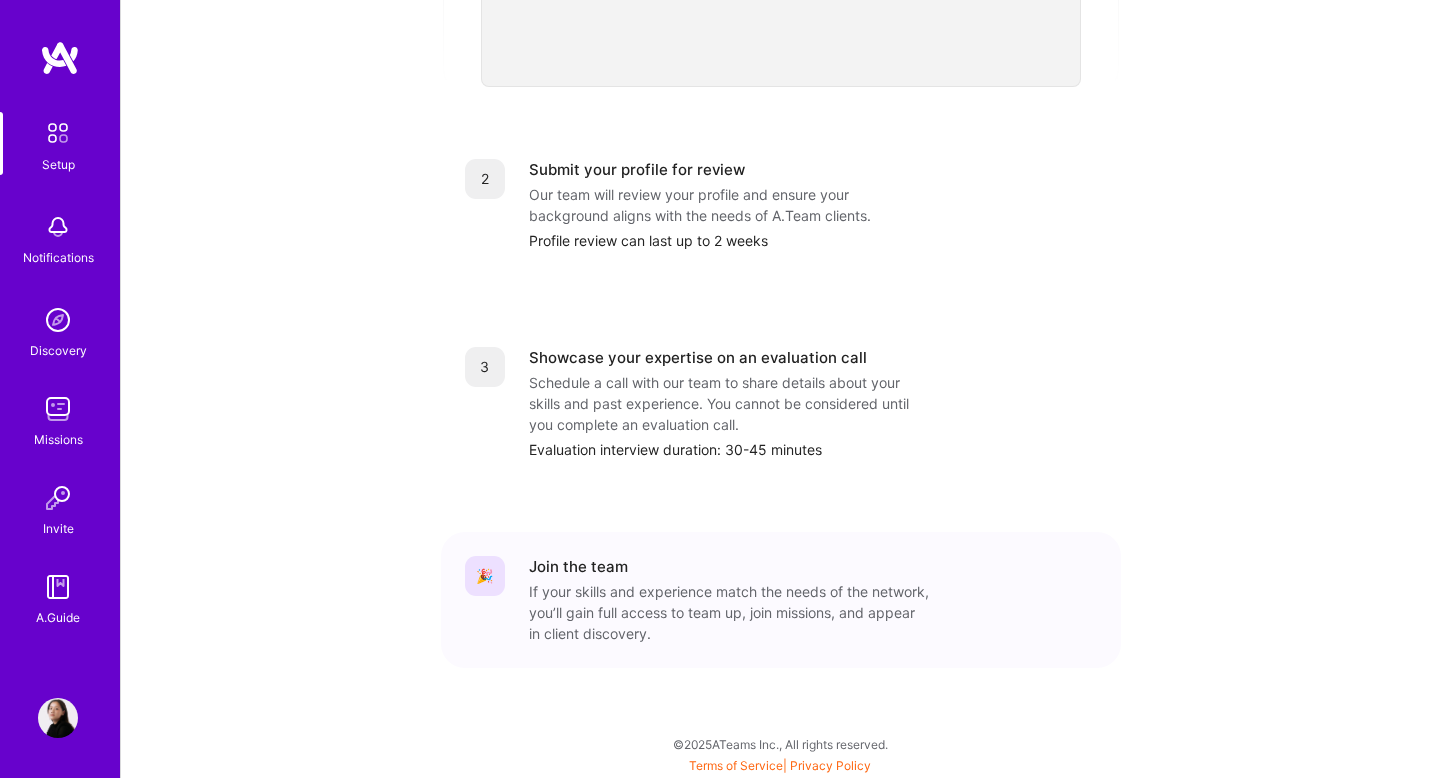 click on "Profile review can last up to 2 weeks" at bounding box center [813, 240] 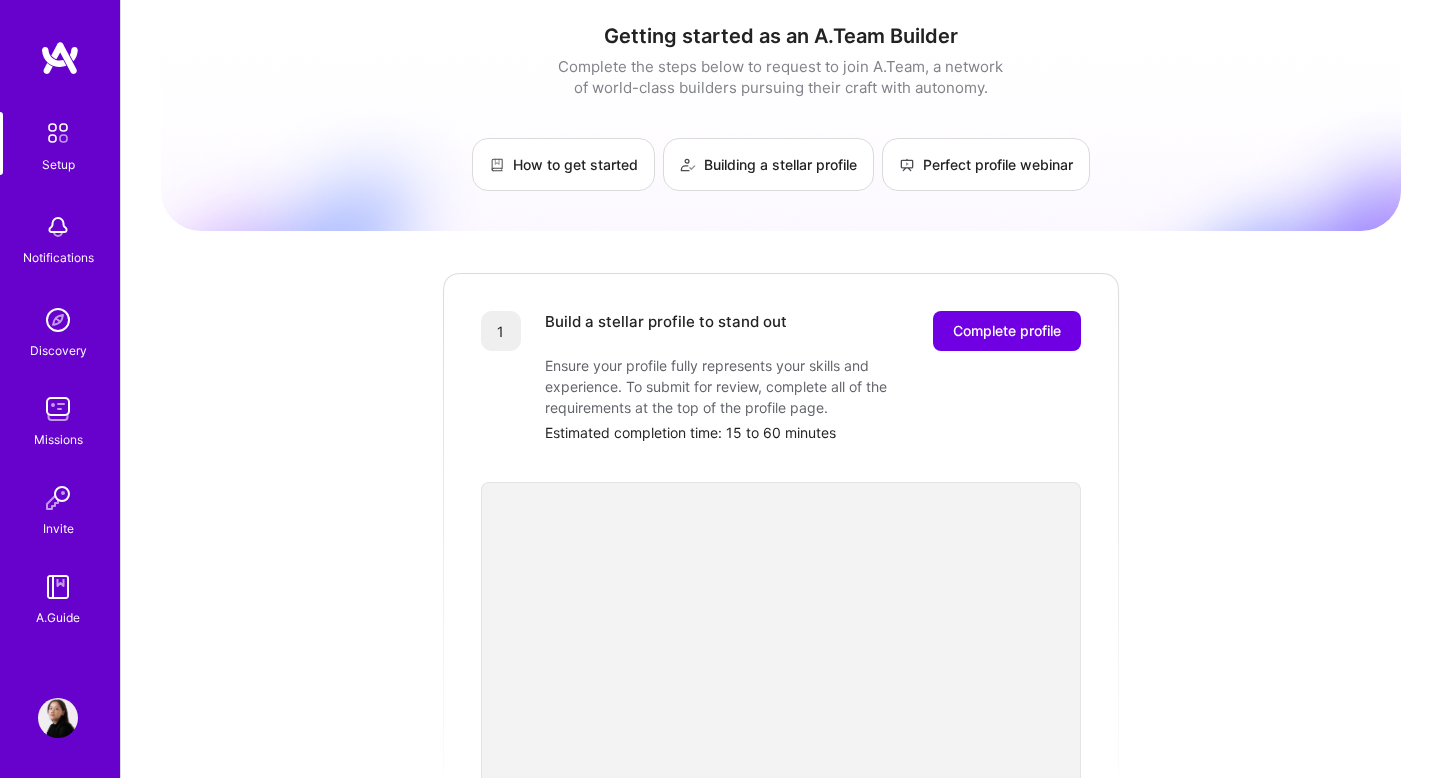 scroll, scrollTop: 0, scrollLeft: 0, axis: both 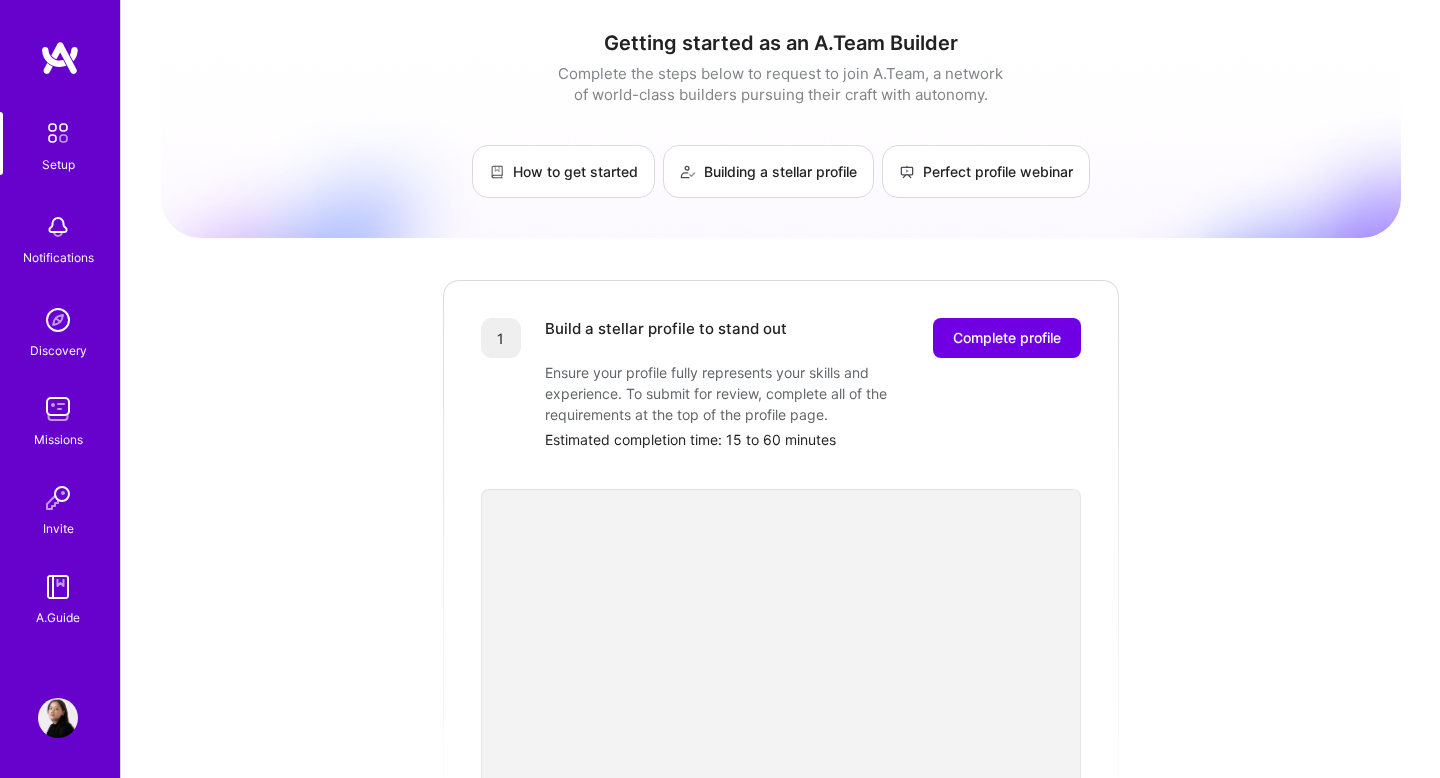 click at bounding box center [60, 58] 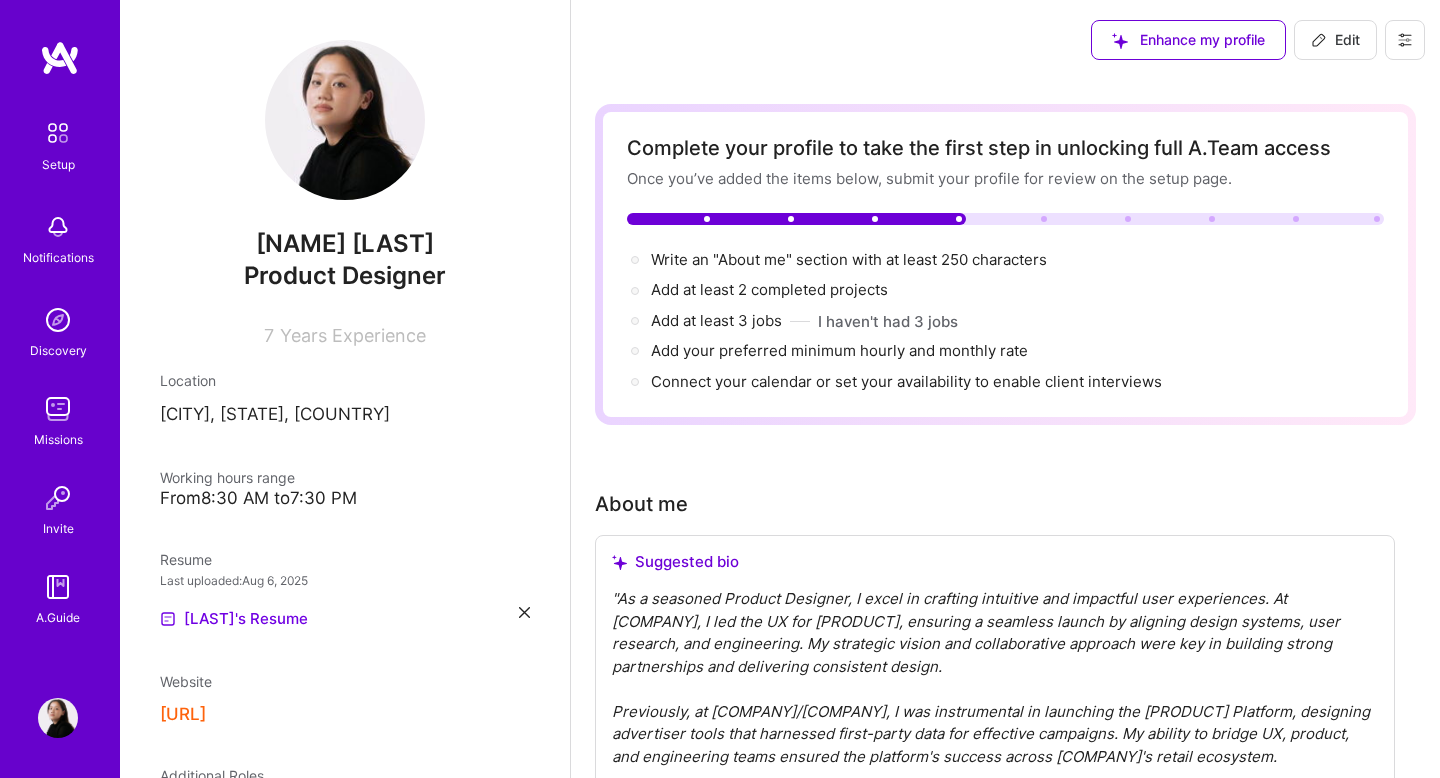 click at bounding box center [1405, 40] 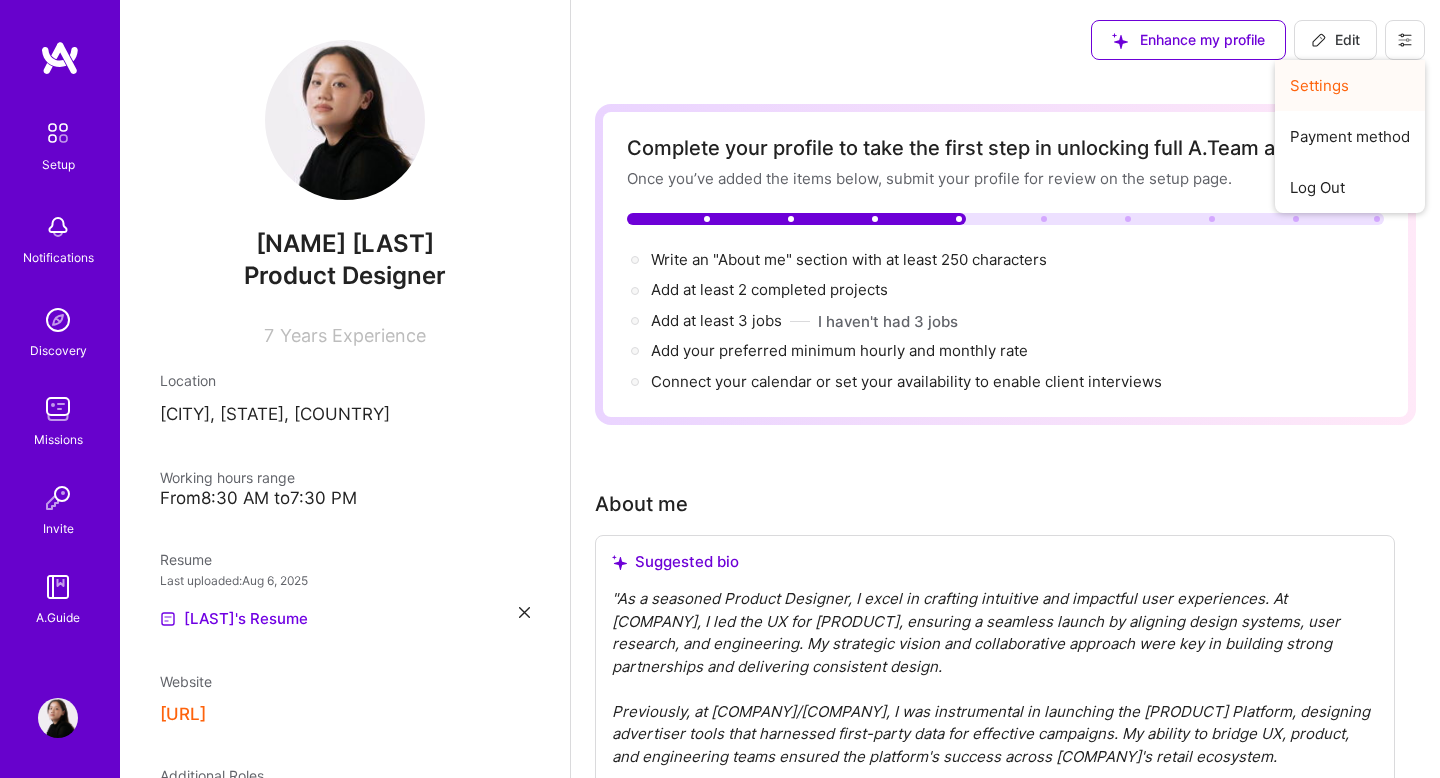 click on "Settings" at bounding box center [1350, 85] 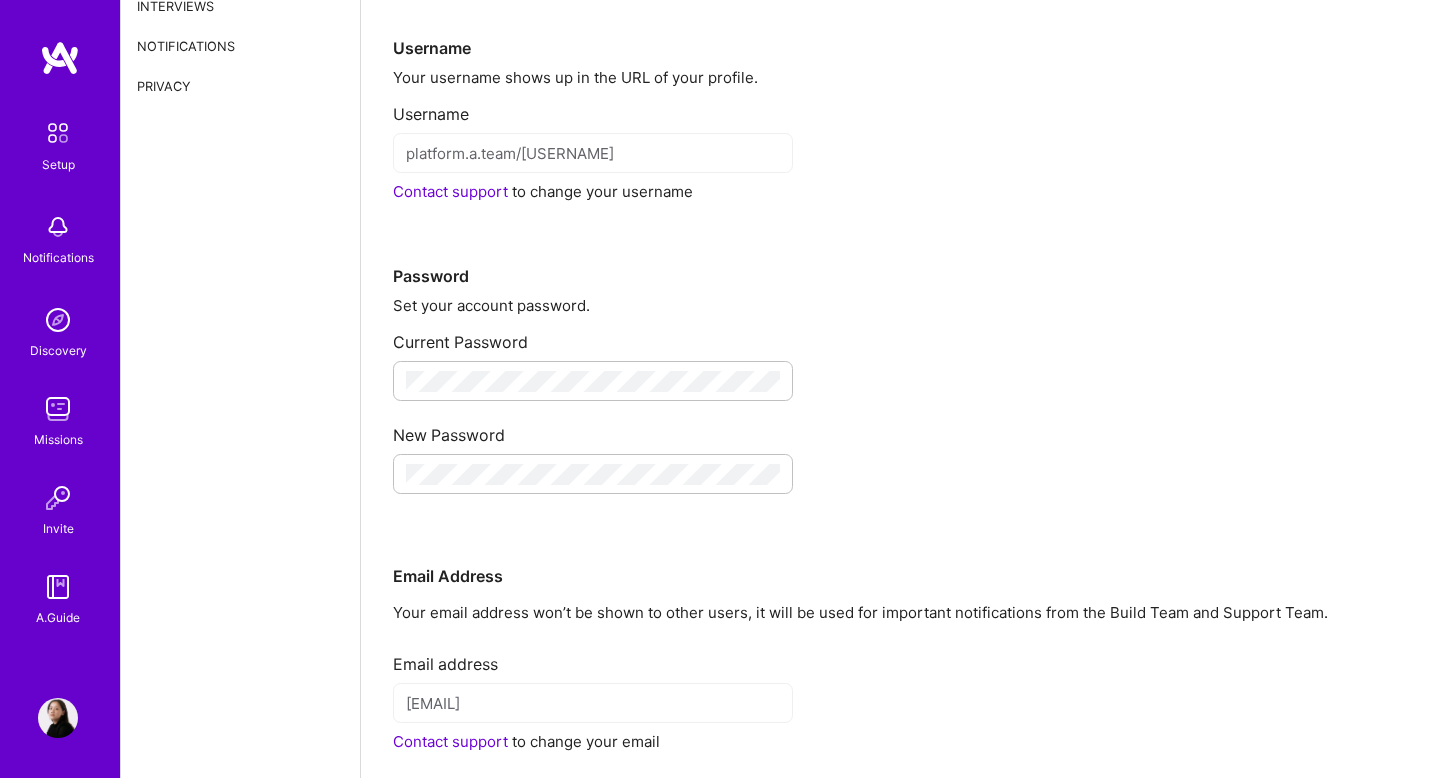 scroll, scrollTop: 0, scrollLeft: 0, axis: both 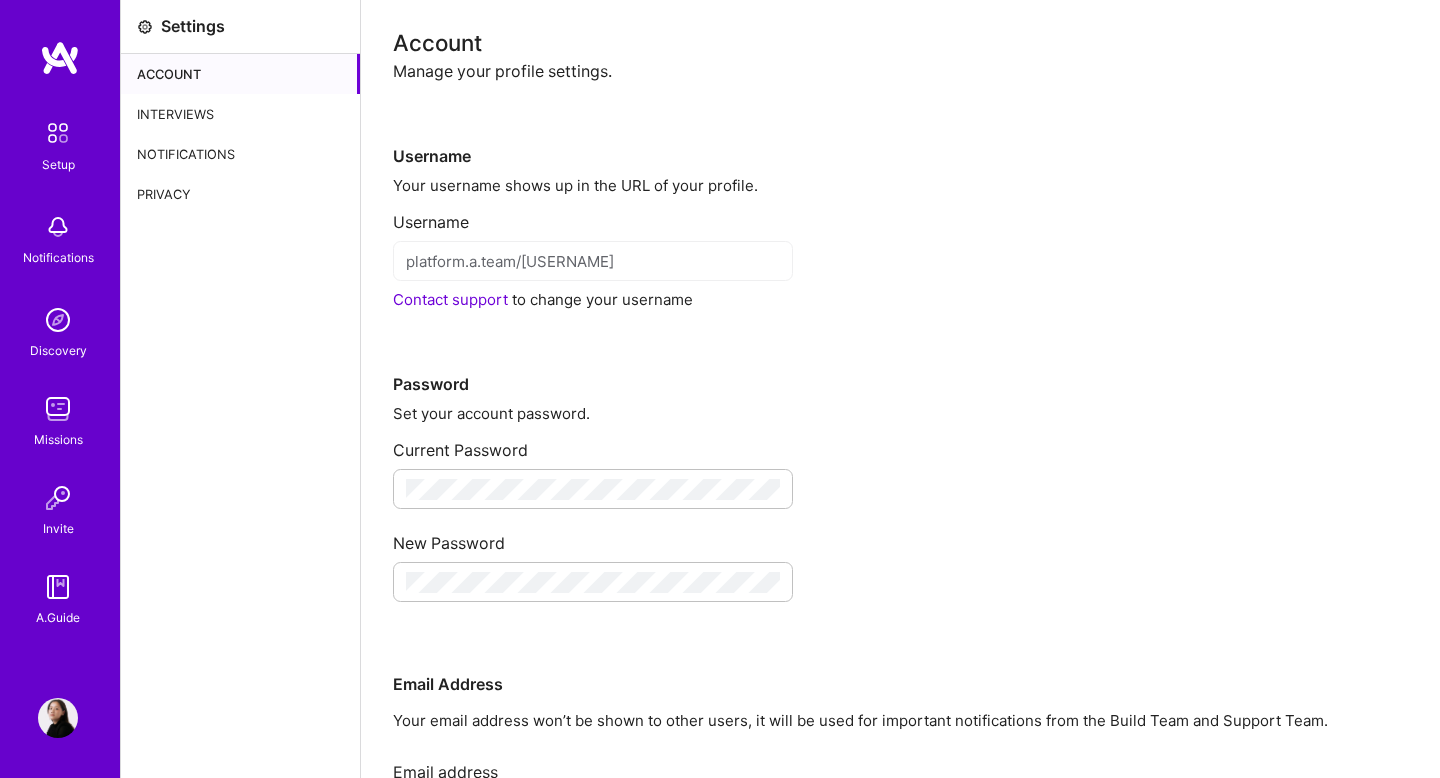 click on "Privacy" at bounding box center [240, 194] 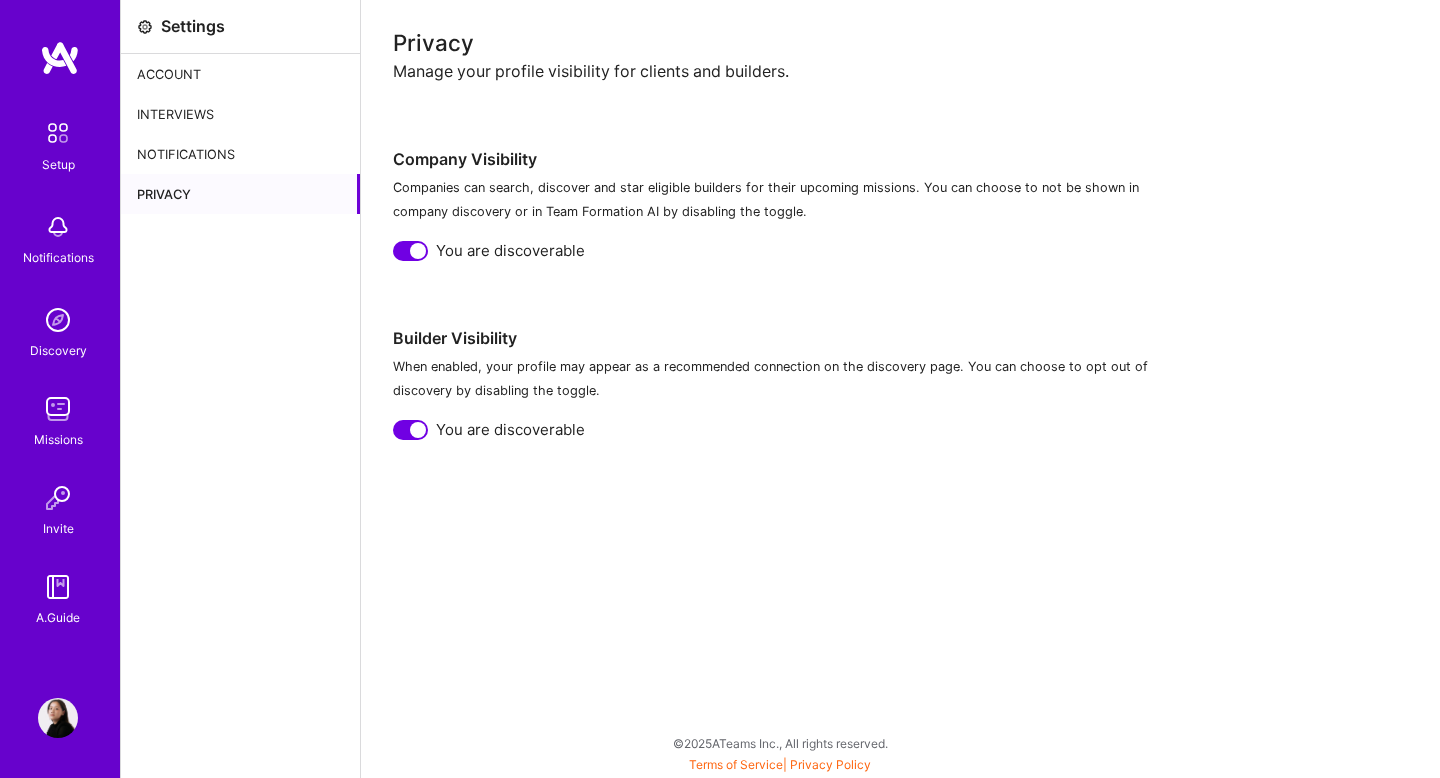 click on "Notifications" at bounding box center [240, 154] 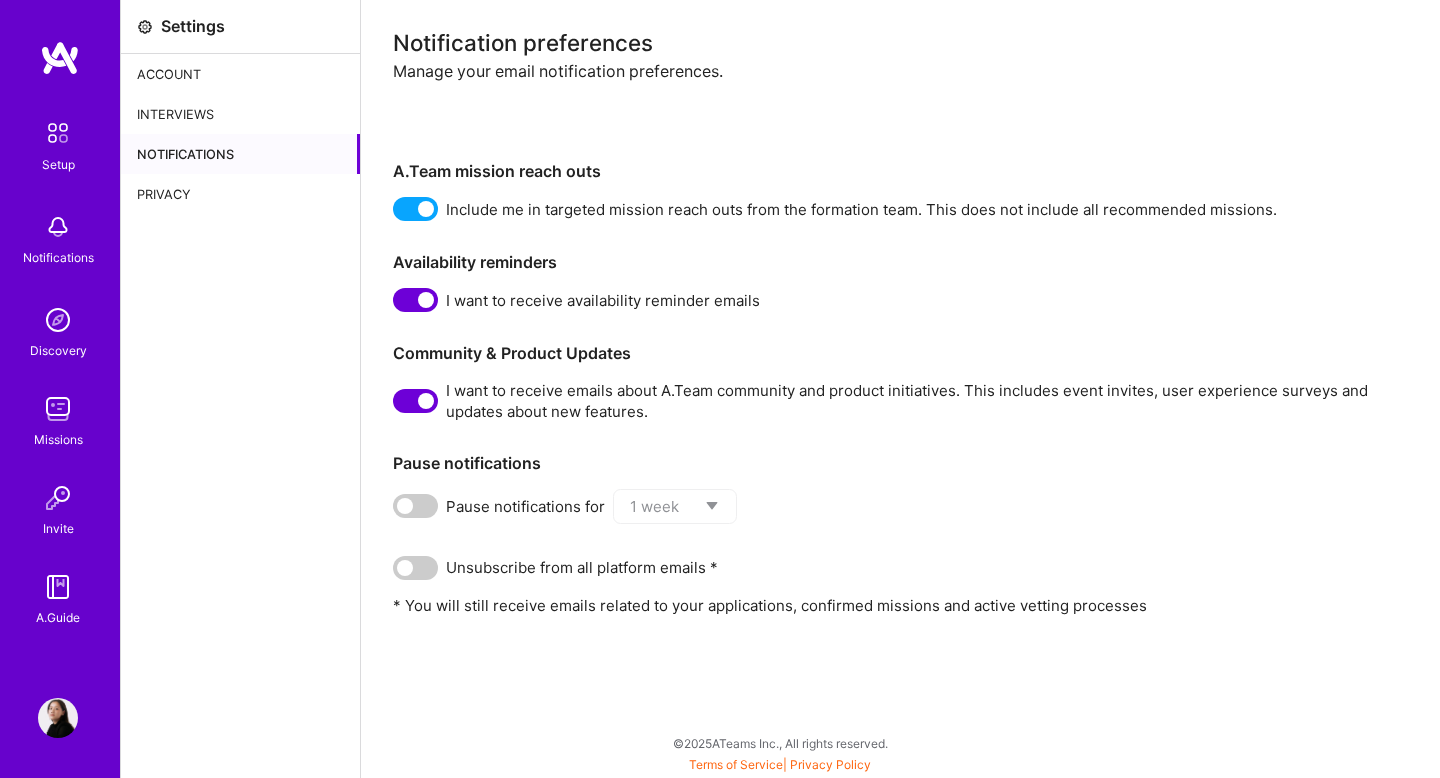 click on "Interviews" at bounding box center [240, 114] 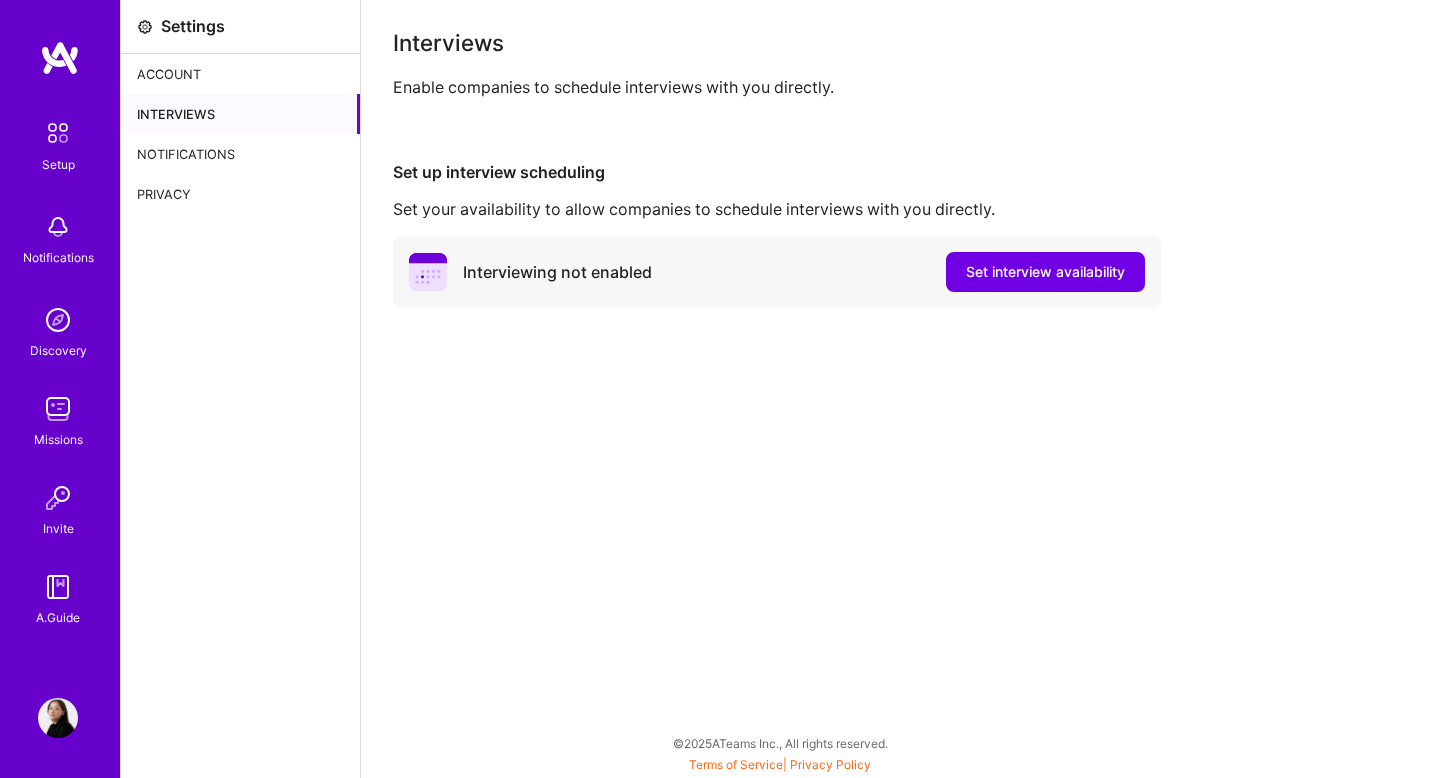 click on "Account" at bounding box center (240, 74) 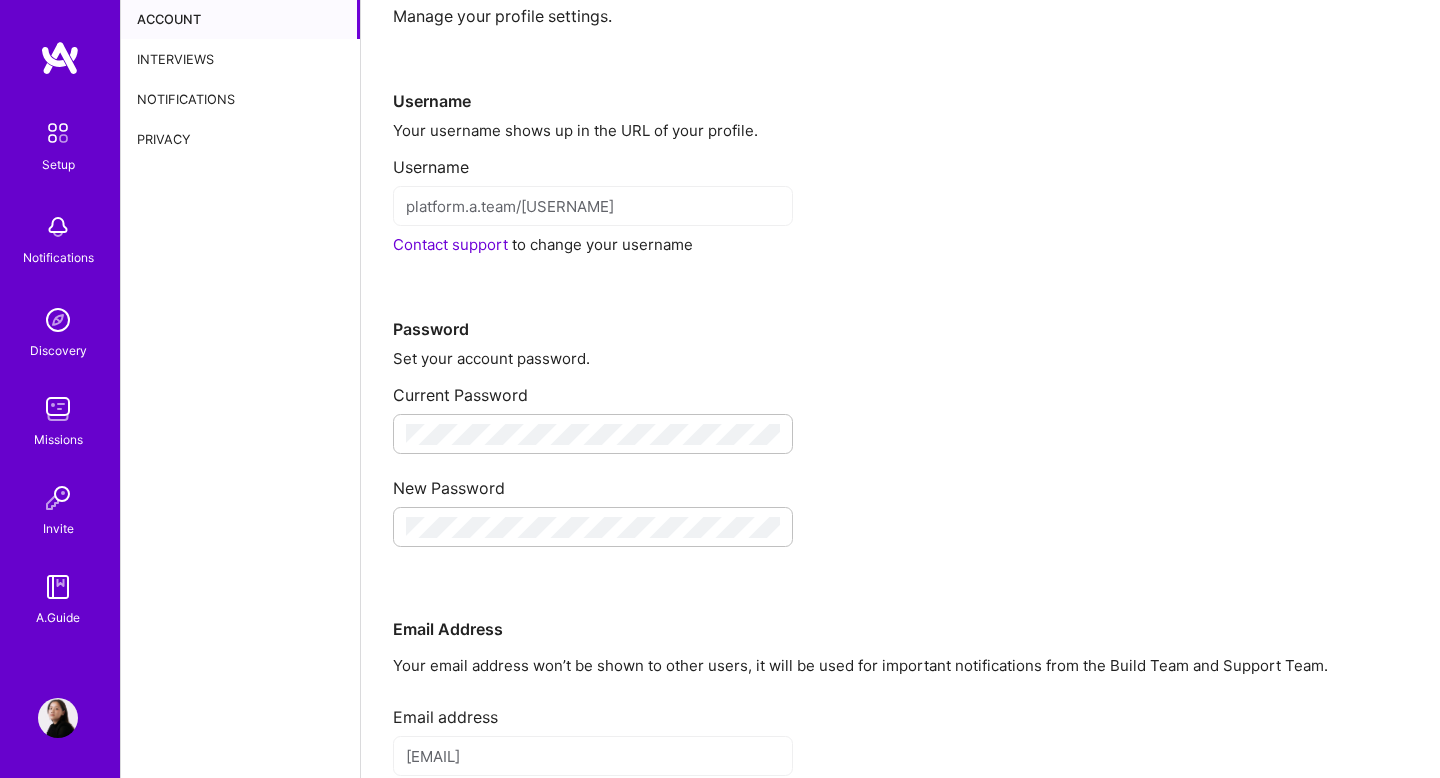 scroll, scrollTop: 0, scrollLeft: 0, axis: both 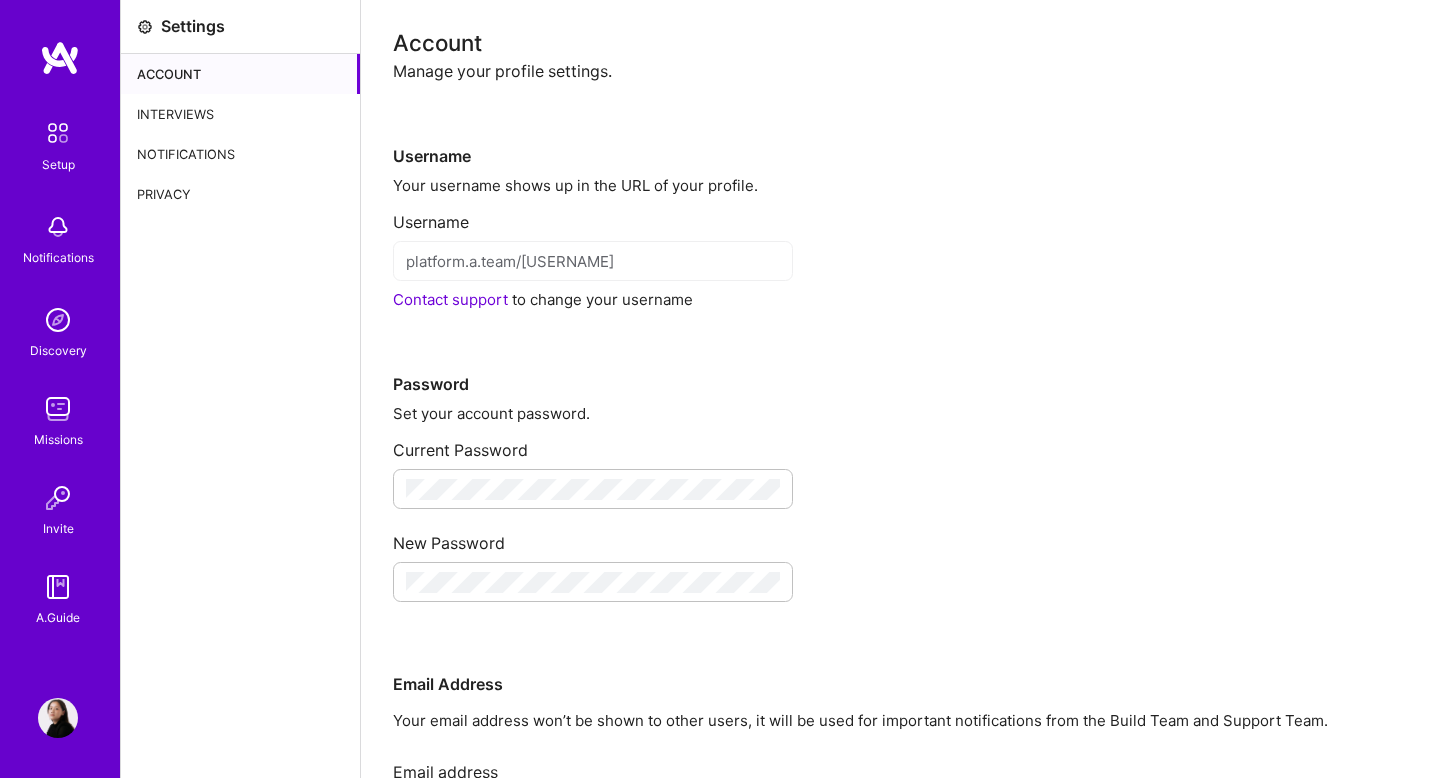 click on "Interviews" at bounding box center (240, 114) 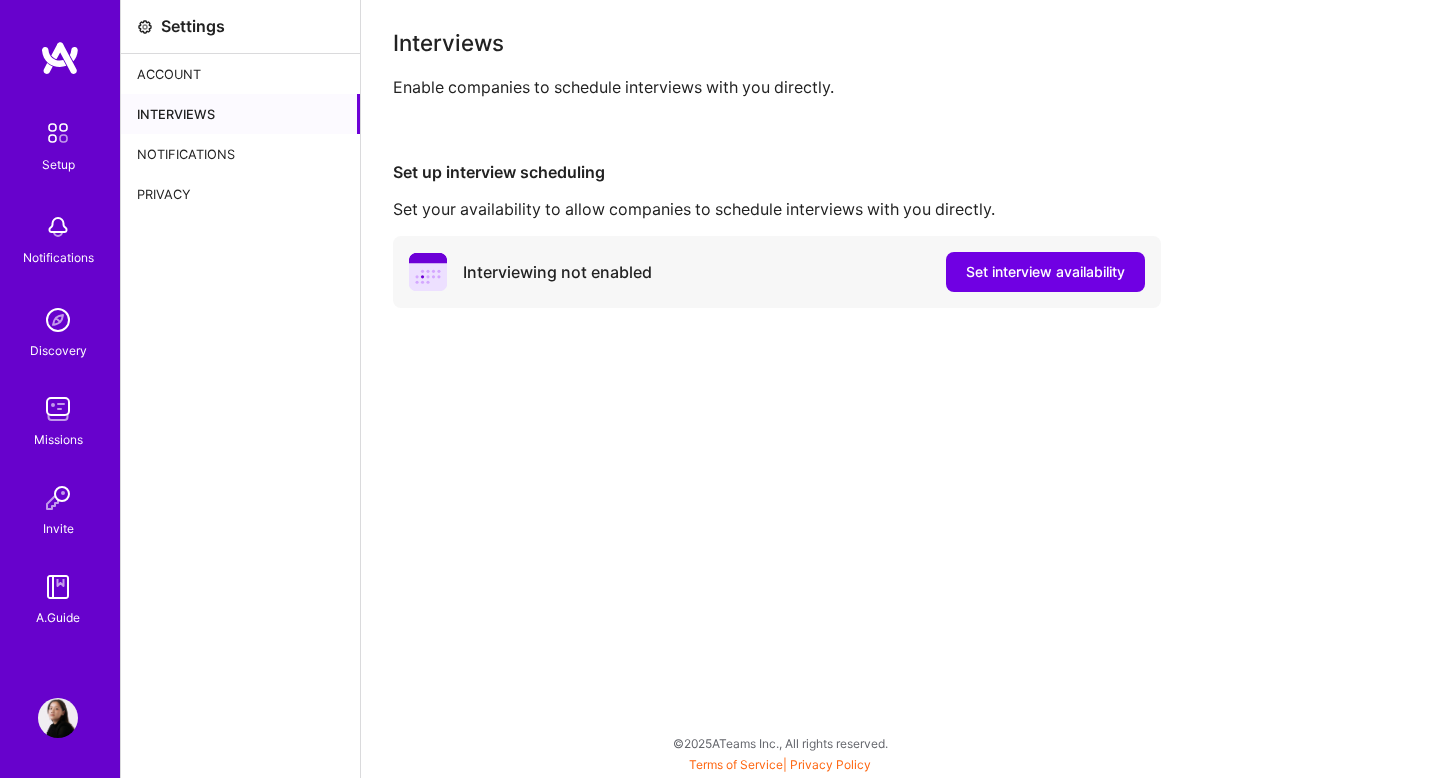 click on "Notifications" at bounding box center [240, 154] 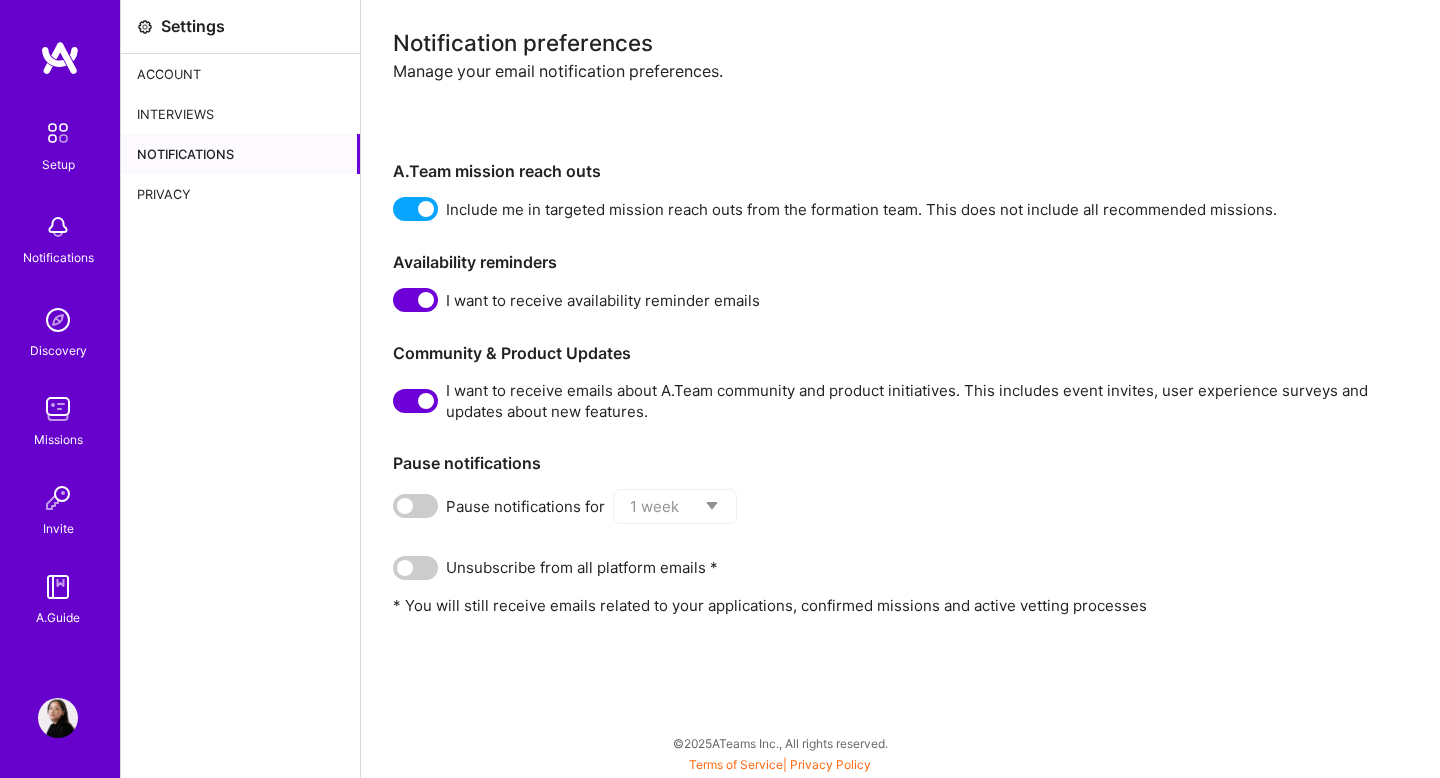 click on "Privacy" at bounding box center (240, 194) 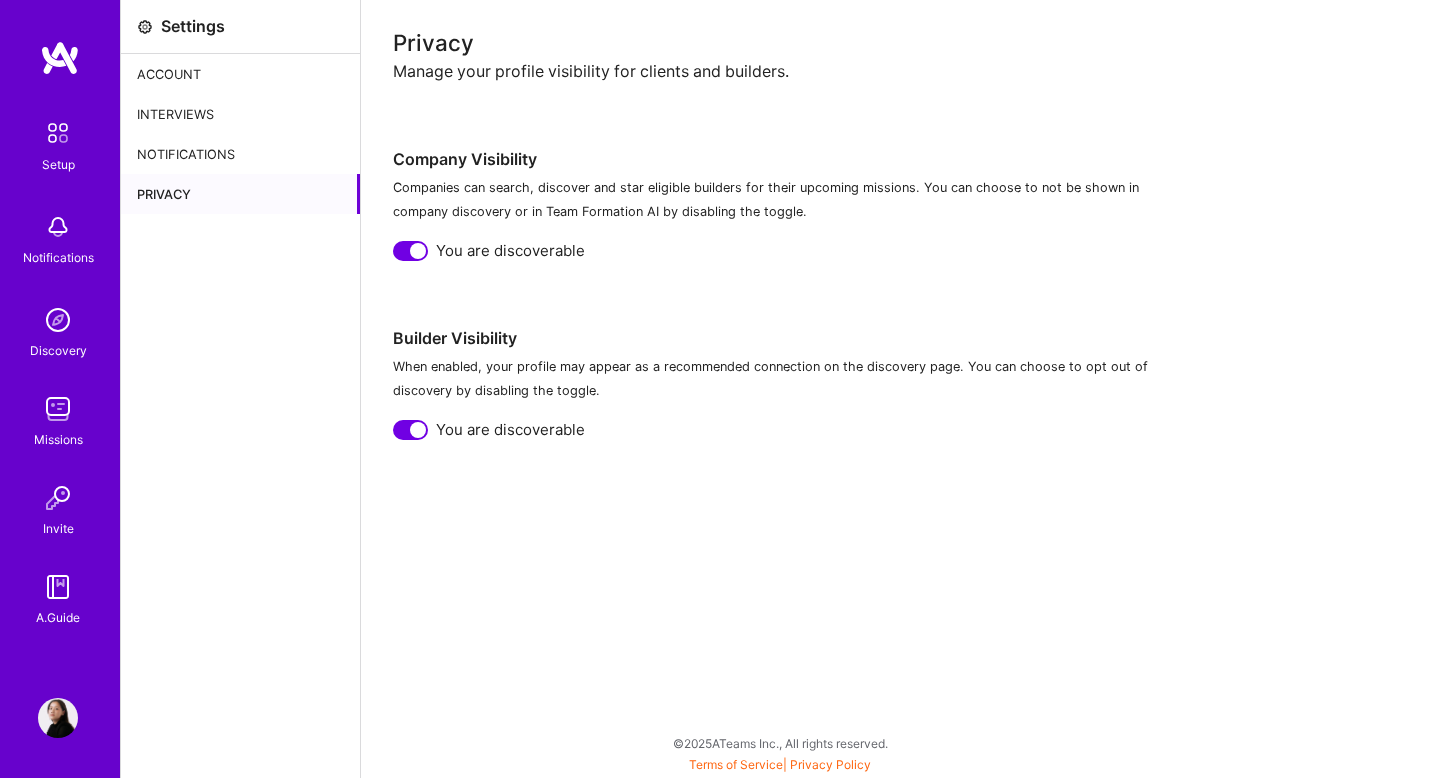 click at bounding box center [410, 251] 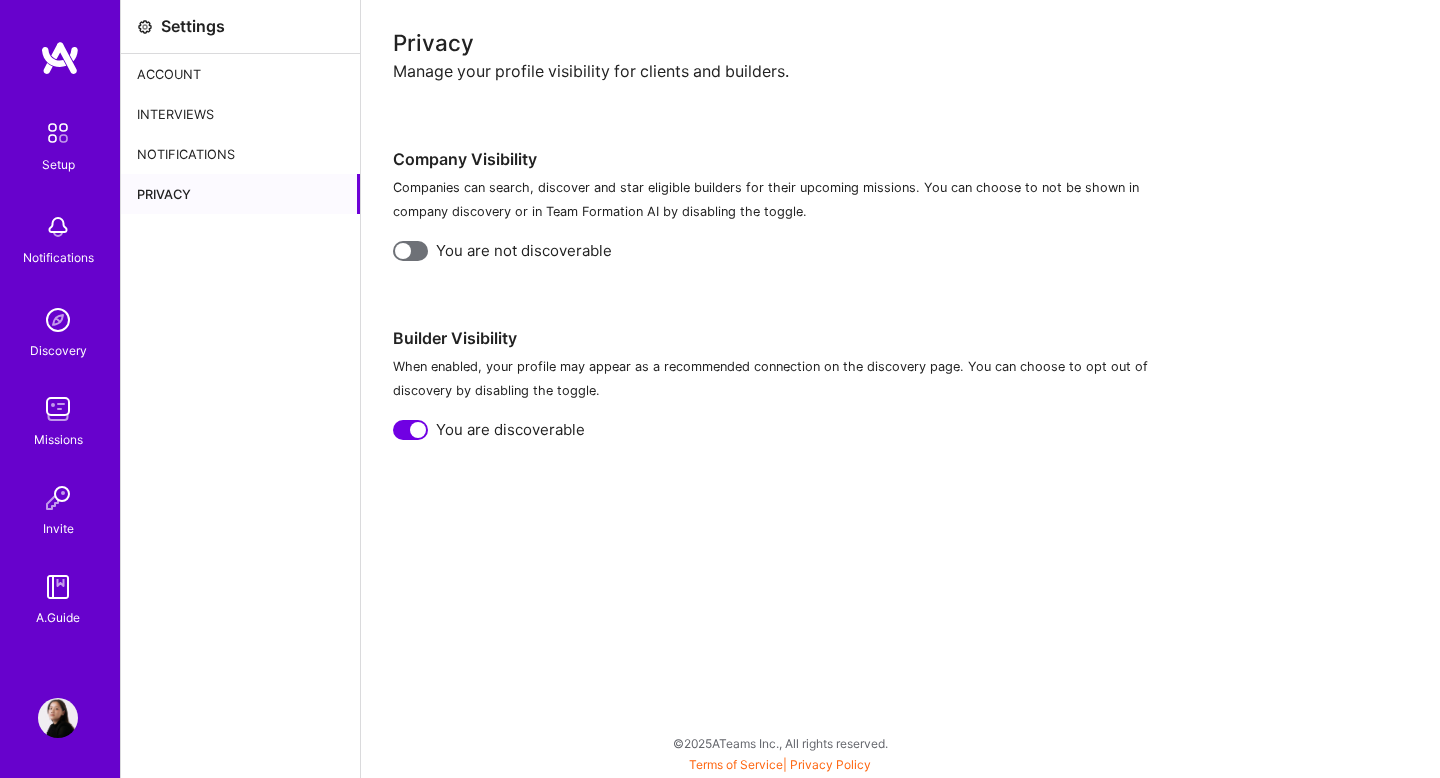 click at bounding box center (410, 430) 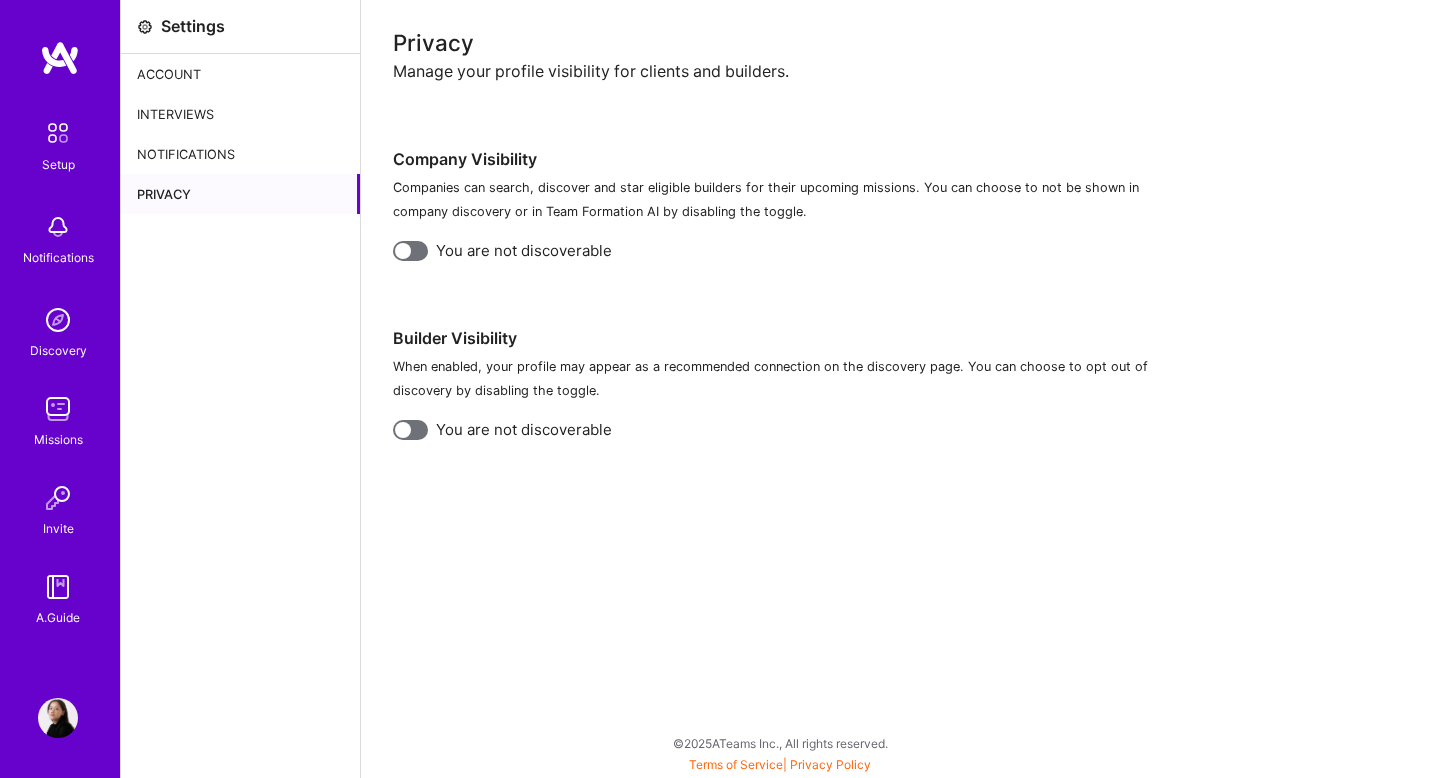 click on "Privacy Manage your profile visibility for clients and builders. Company Visibility Companies can search, discover and star eligible builders for their upcoming missions. You can choose to not be shown in company discovery or in Team Formation AI by disabling the toggle. You are not discoverable Builder Visibility When enabled, your profile may appear as a recommended connection on the discovery page. You can choose to opt out of discovery by disabling the toggle. You are not discoverable" at bounding box center (900, 389) 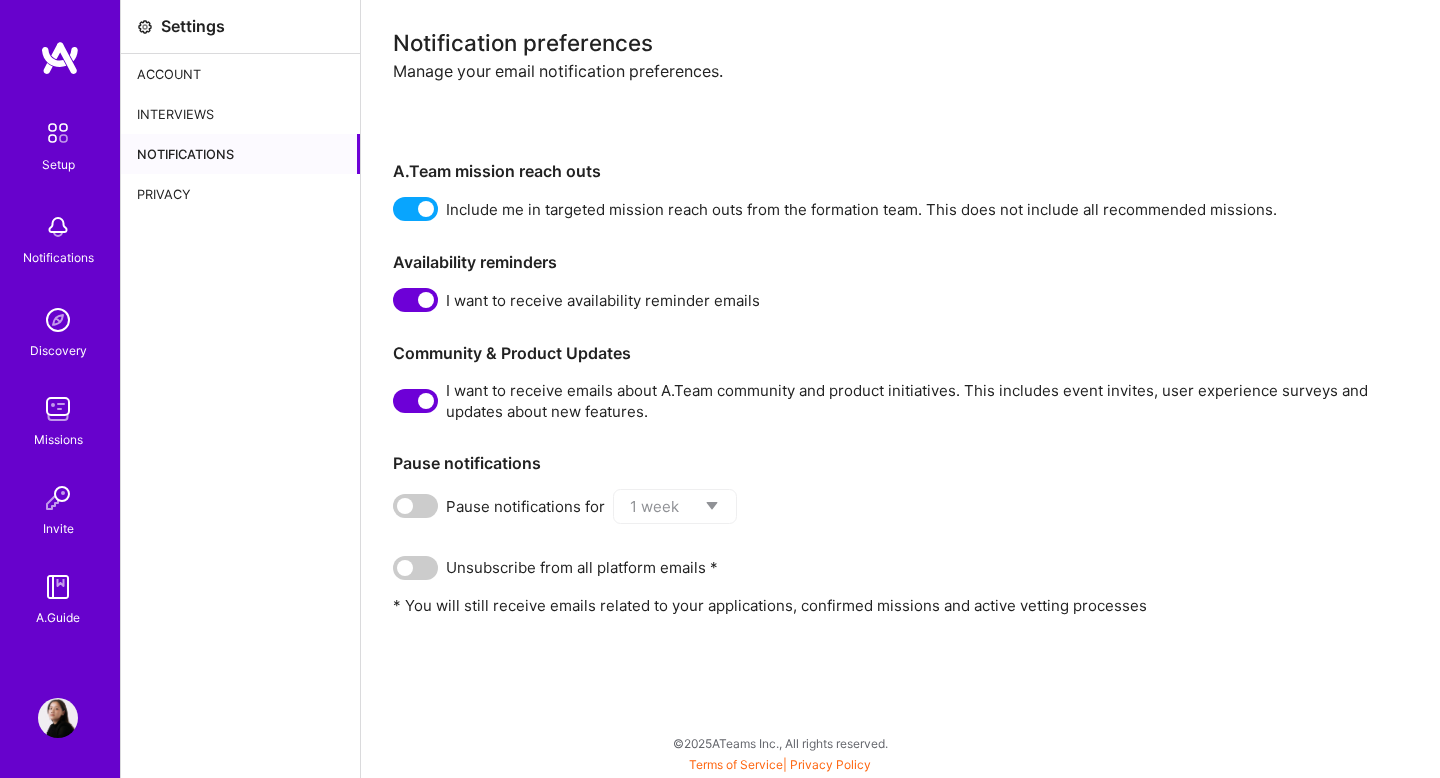 click at bounding box center [415, 401] 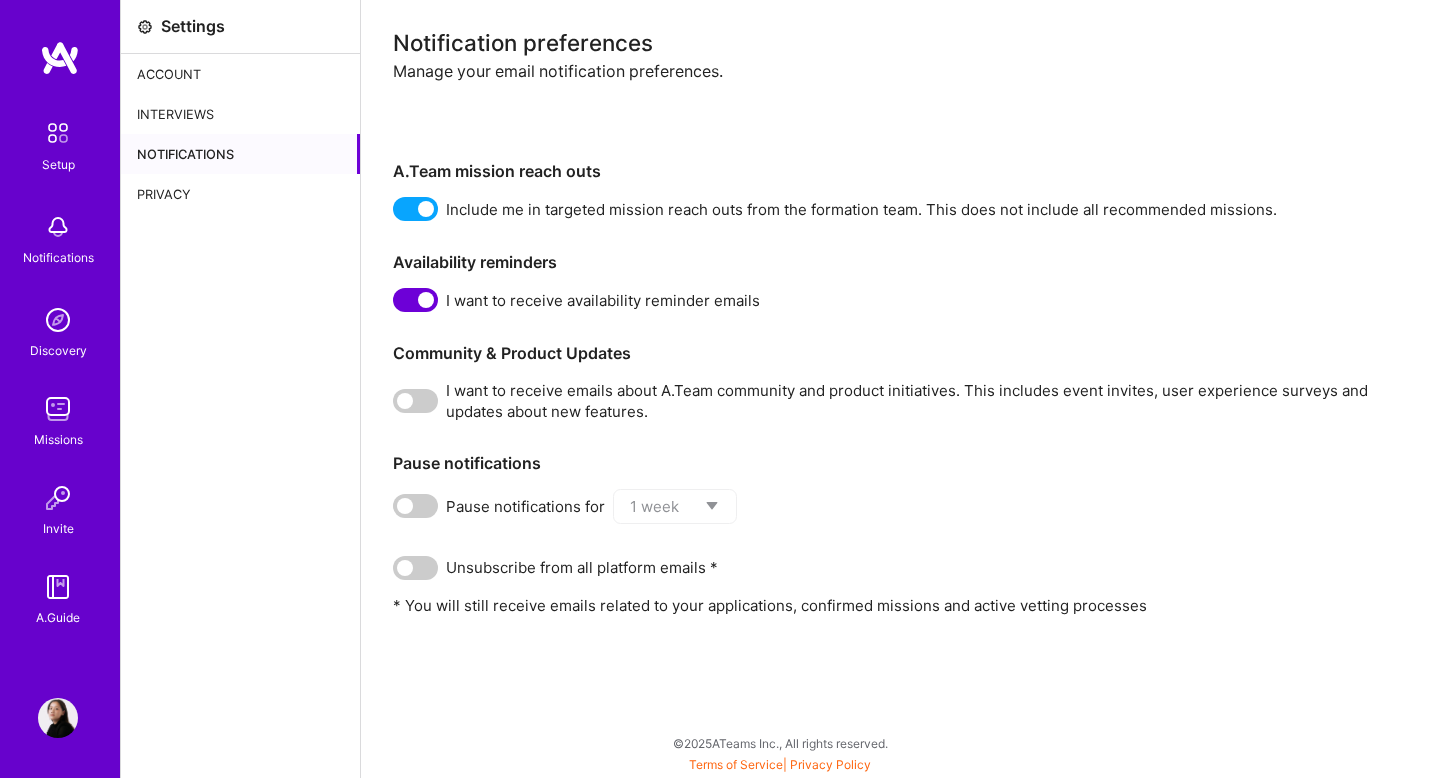 click at bounding box center (415, 300) 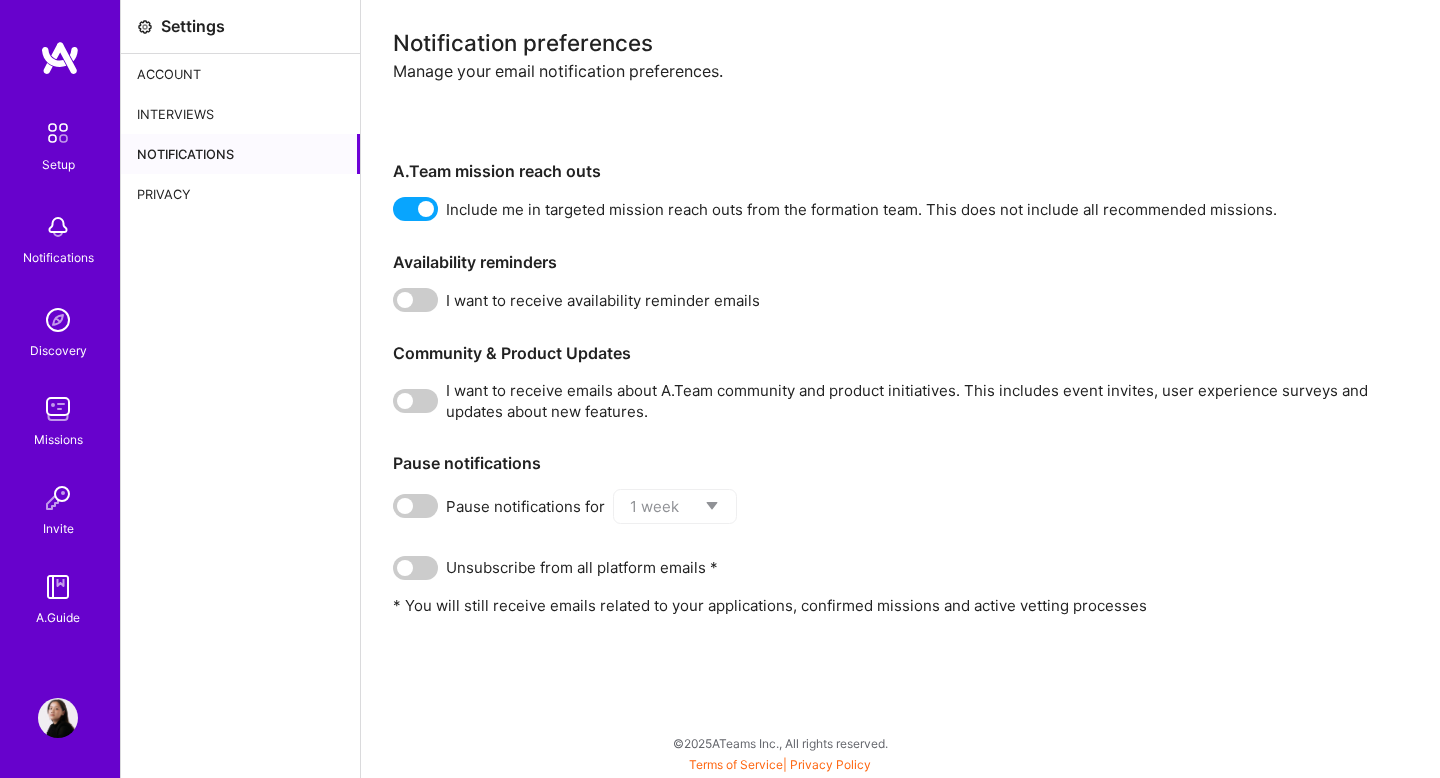 click at bounding box center (415, 209) 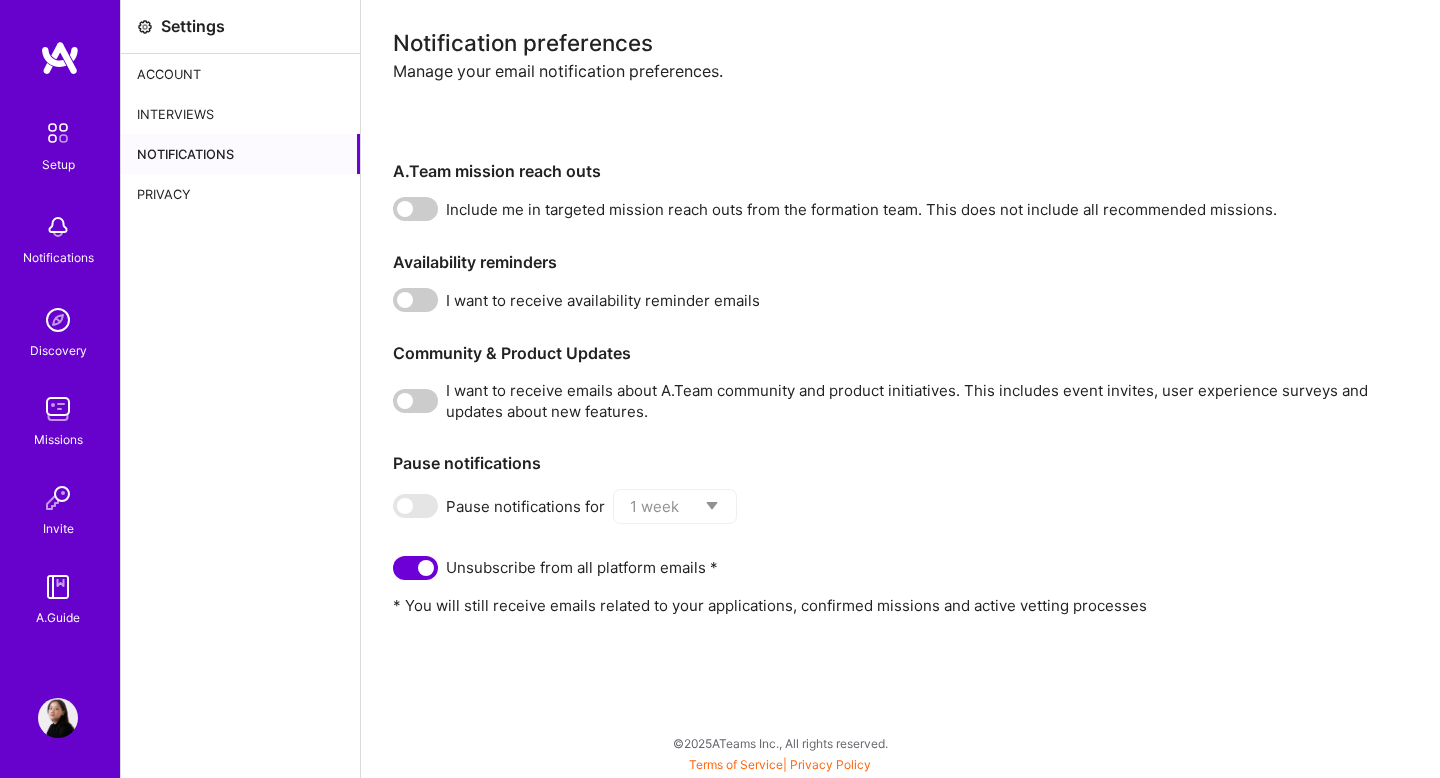 click on "Interviews" at bounding box center [240, 114] 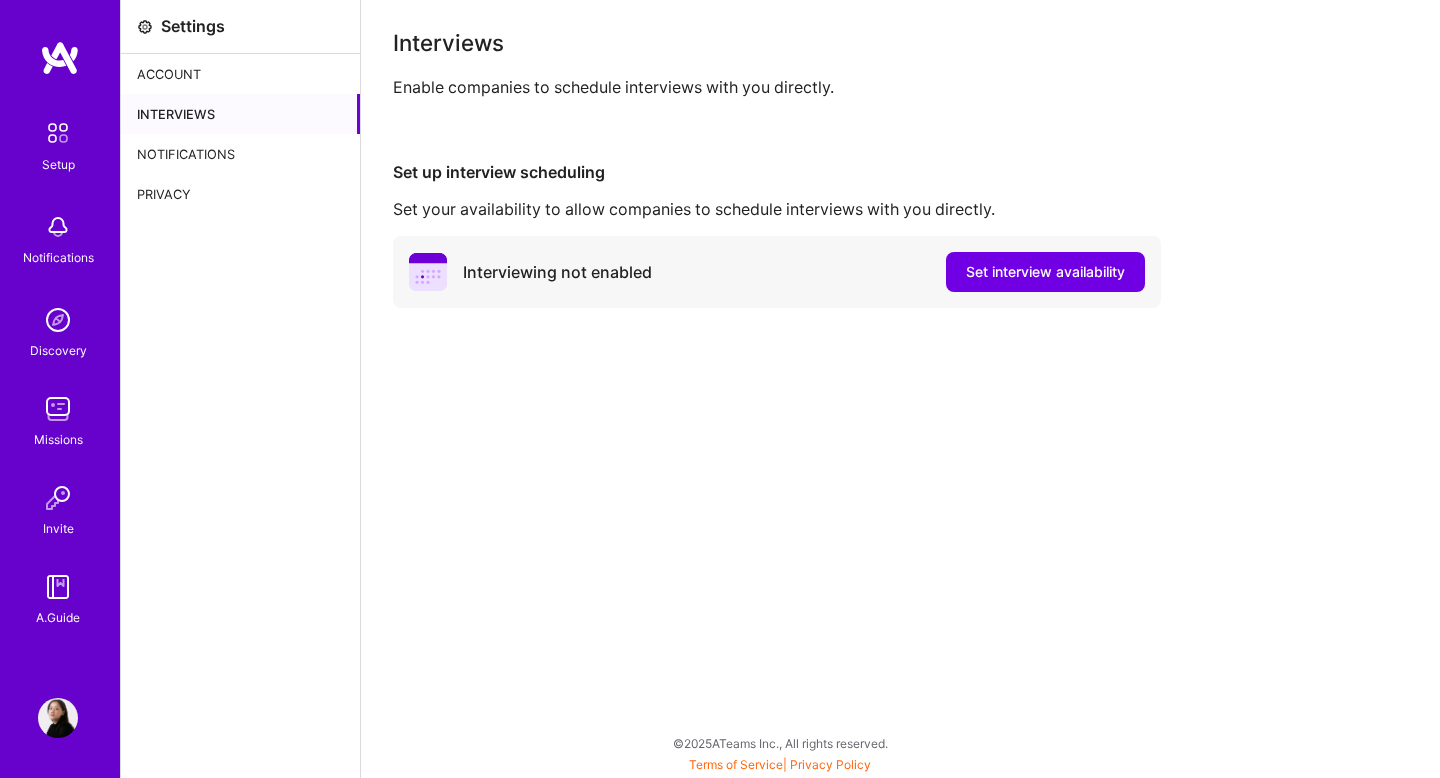 click on "Account" at bounding box center (240, 74) 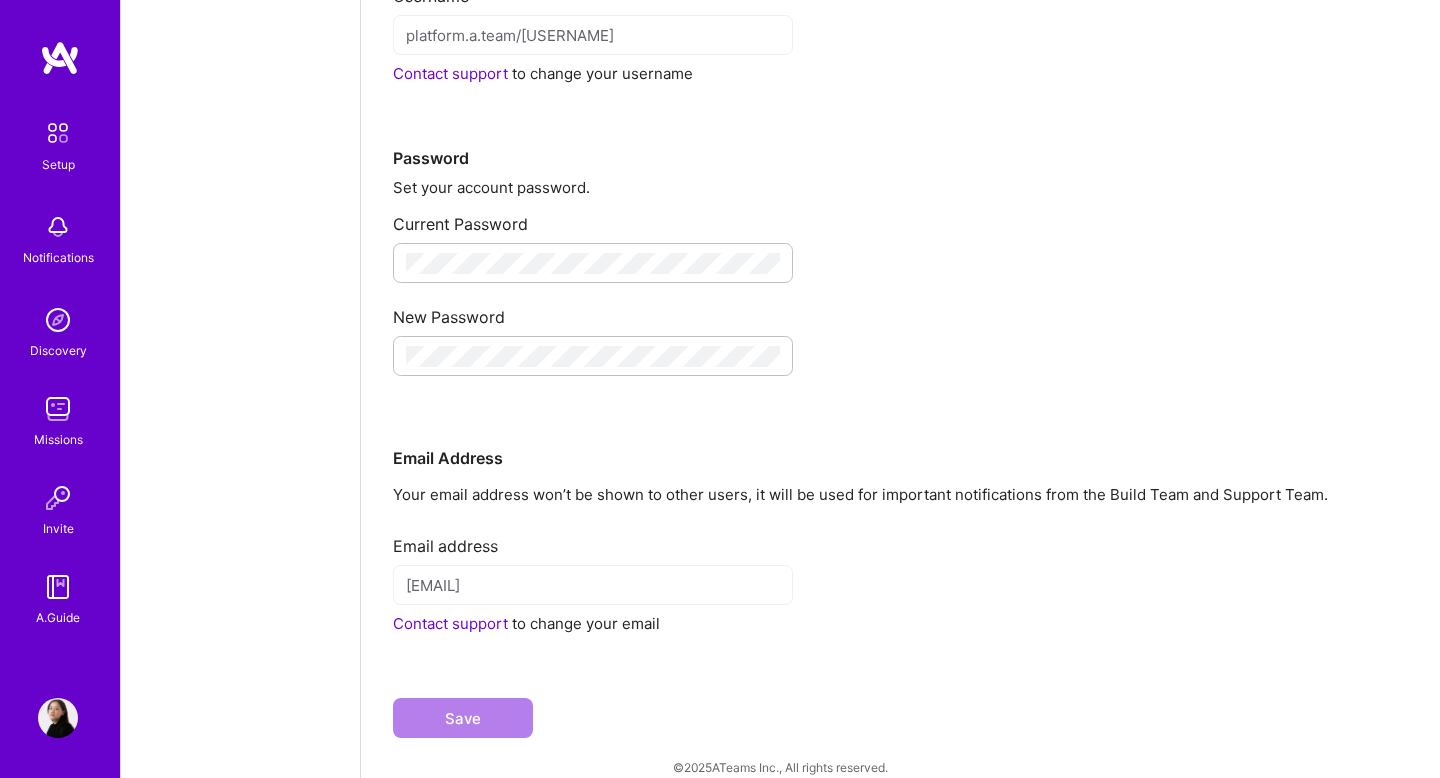 scroll, scrollTop: 250, scrollLeft: 0, axis: vertical 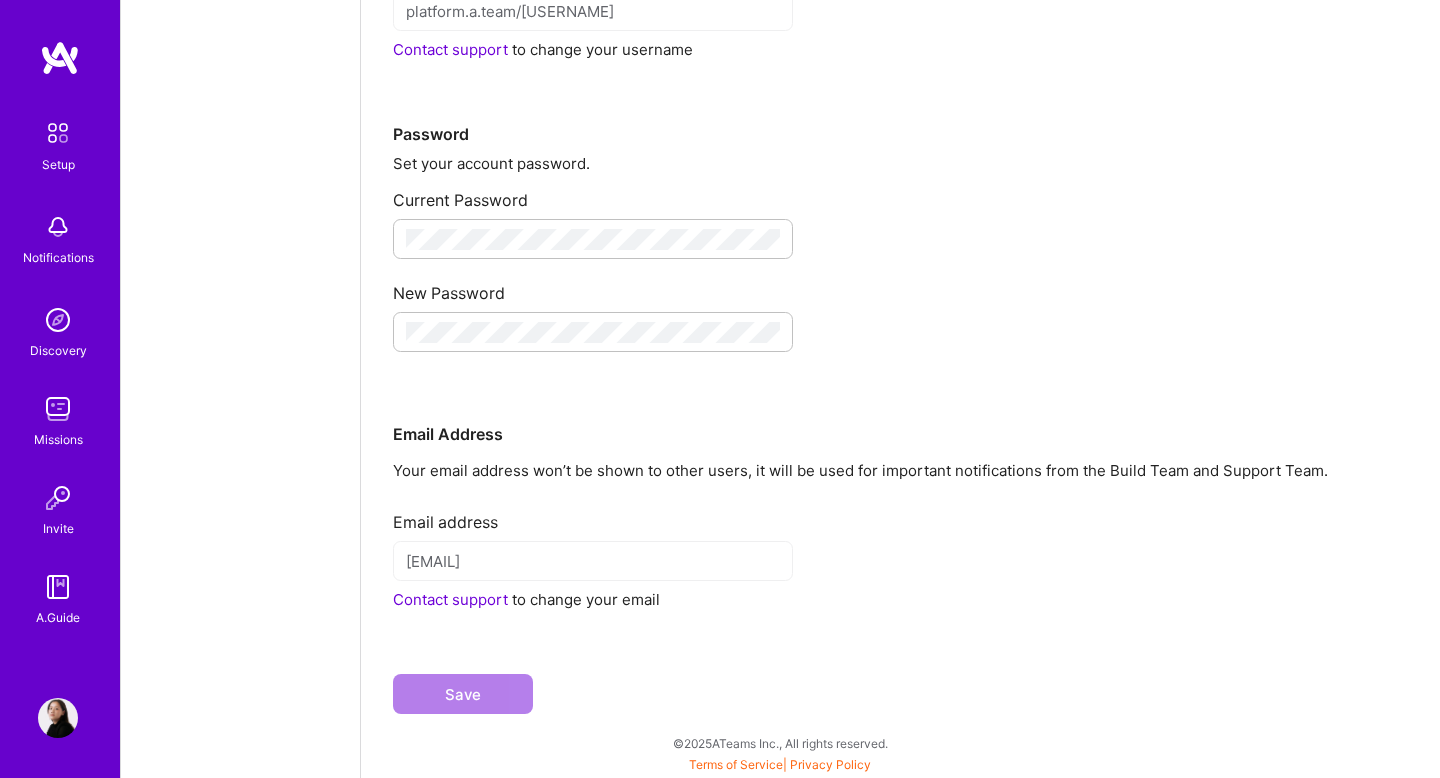 click at bounding box center (58, 587) 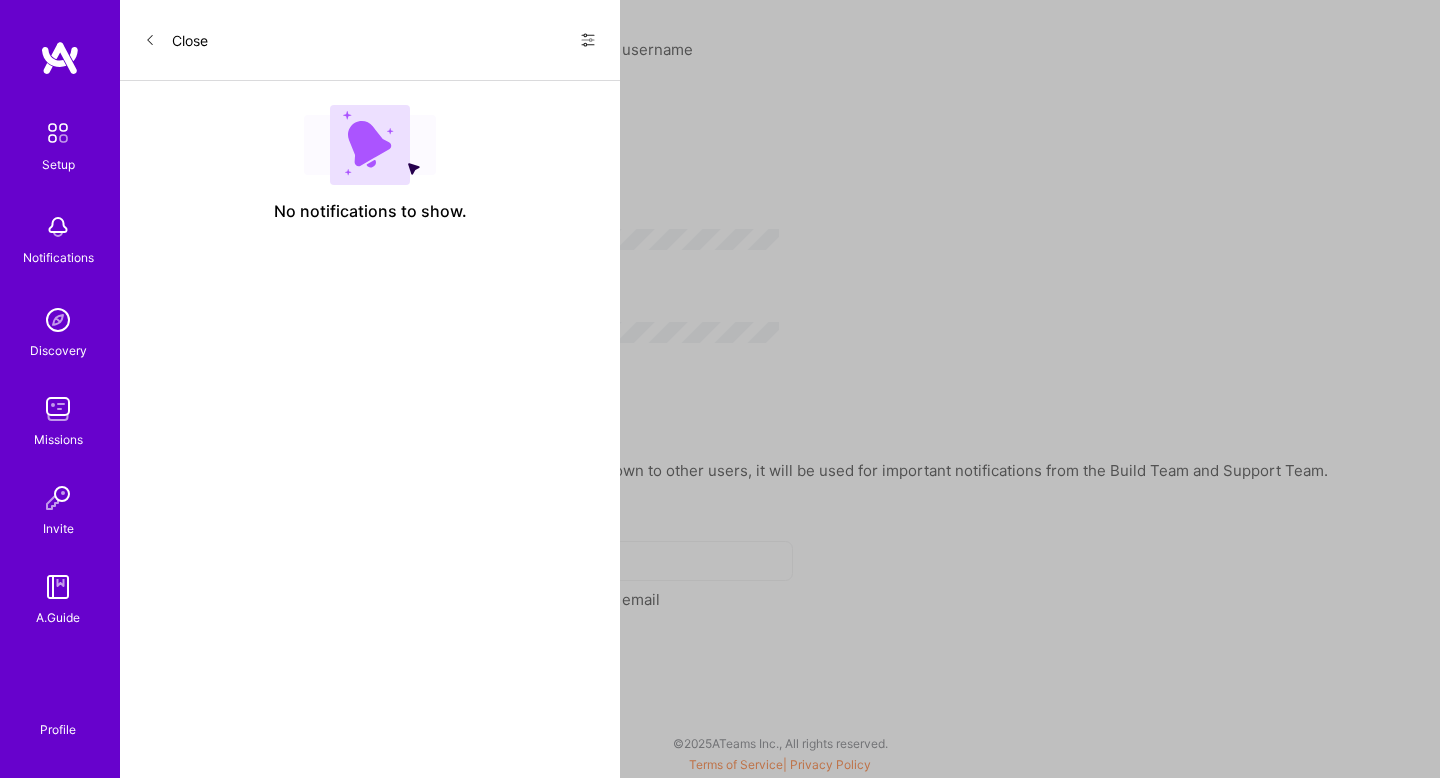 scroll, scrollTop: 0, scrollLeft: 0, axis: both 